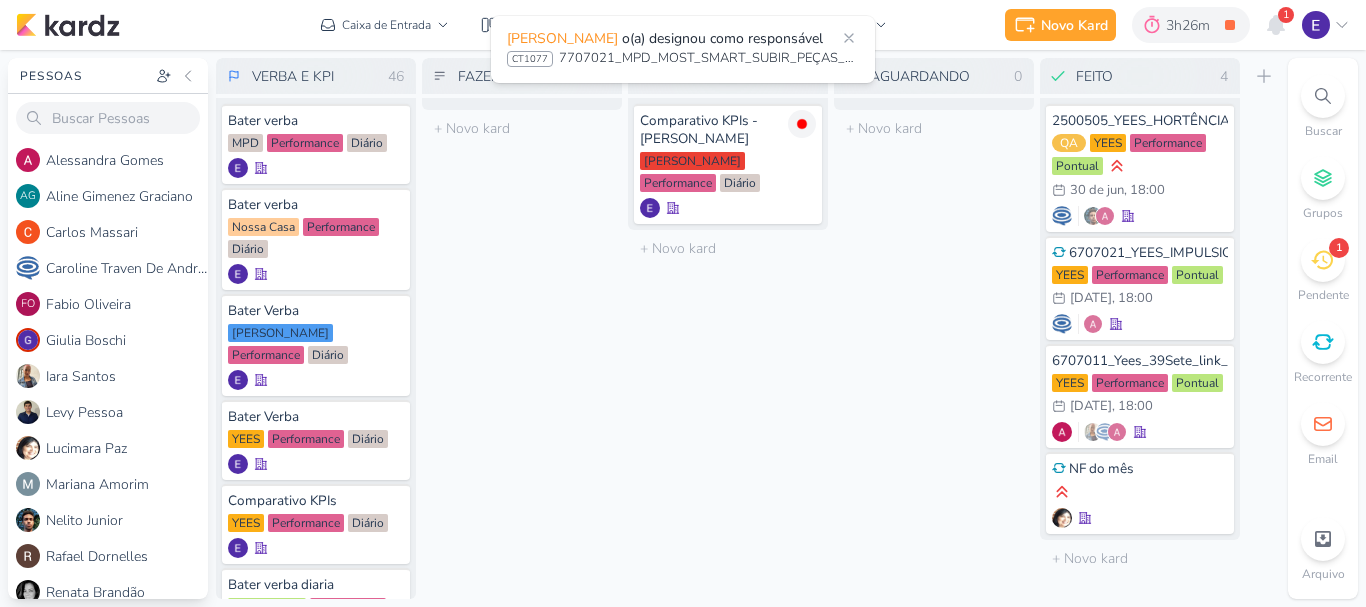 scroll, scrollTop: 0, scrollLeft: 0, axis: both 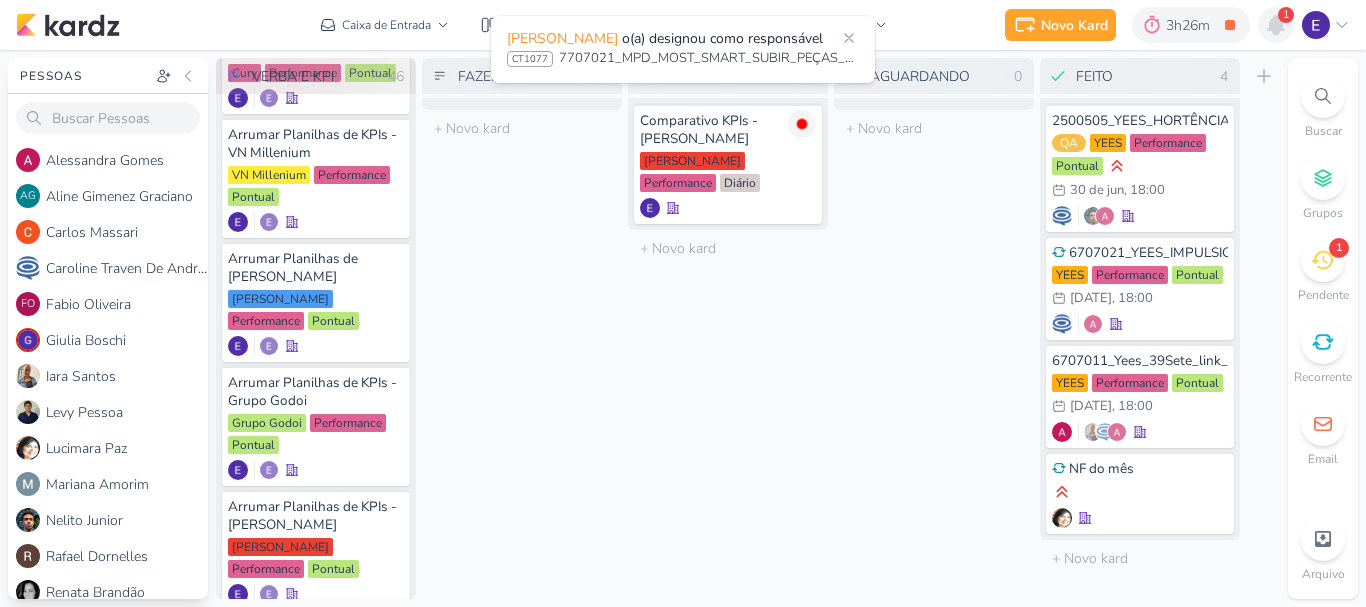 click at bounding box center (1276, 25) 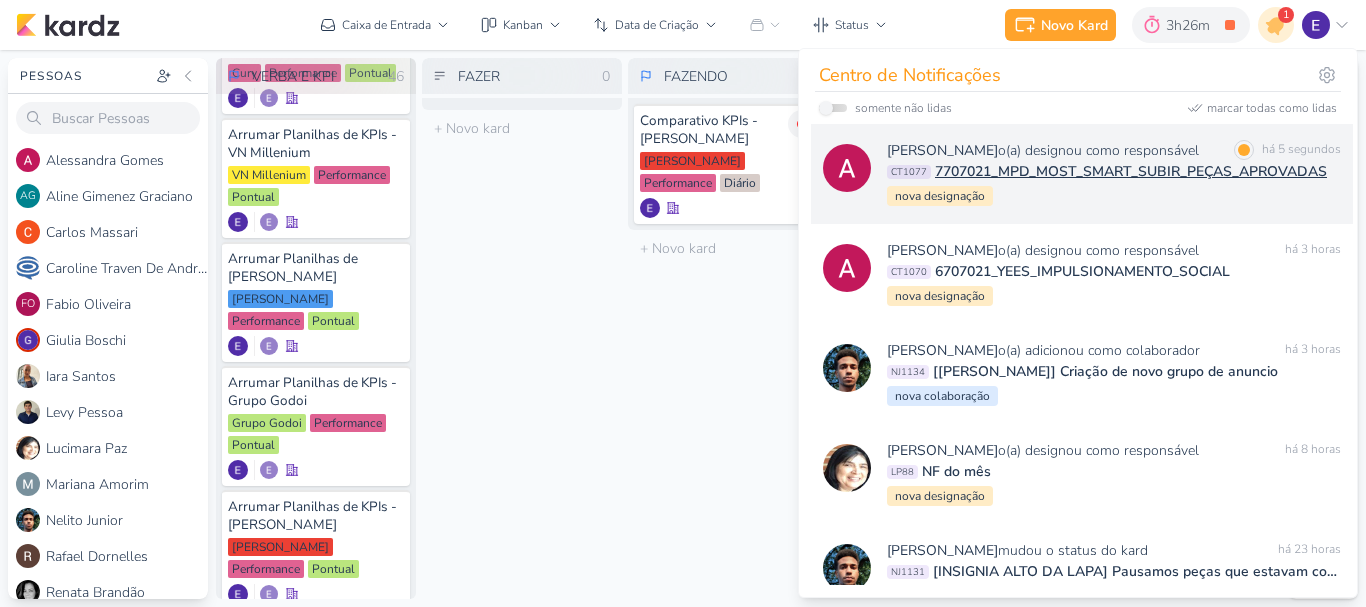 click on "[PERSON_NAME]  o(a) designou como responsável
marcar como lida
há 5 segundos
CT1077
7707021_MPD_MOST_SMART_SUBIR_PEÇAS_APROVADAS
nova designação" at bounding box center (1082, 174) 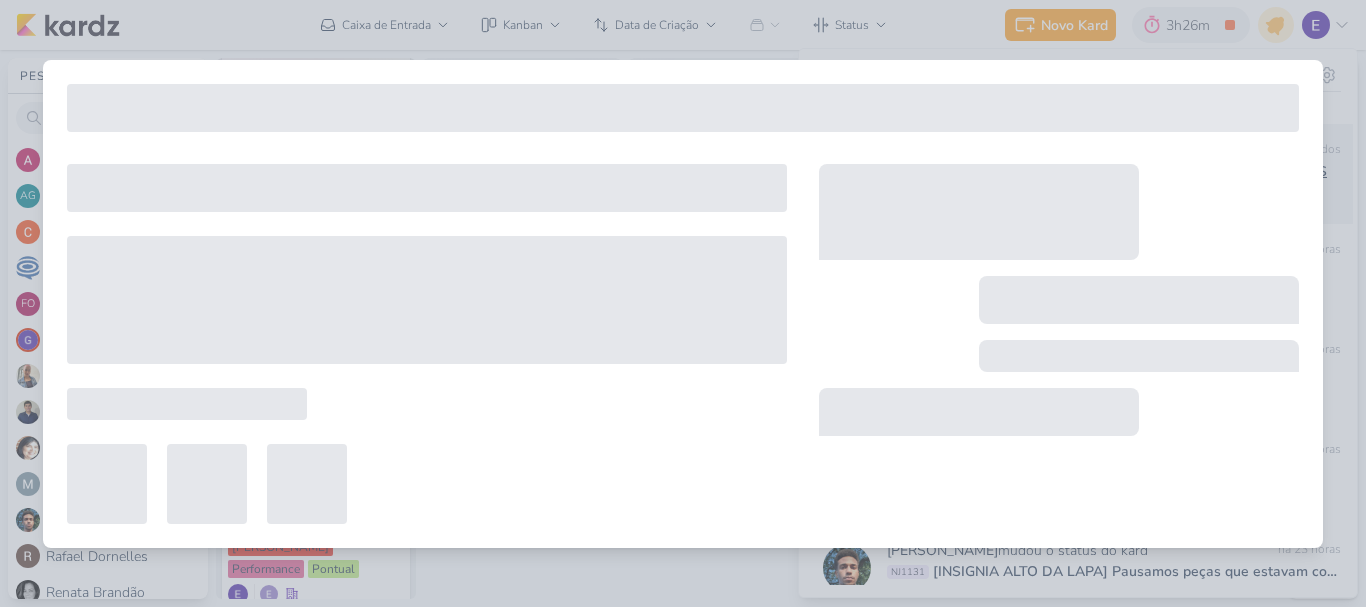type on "7707021_MPD_MOST_SMART_SUBIR_PEÇAS_APROVADAS" 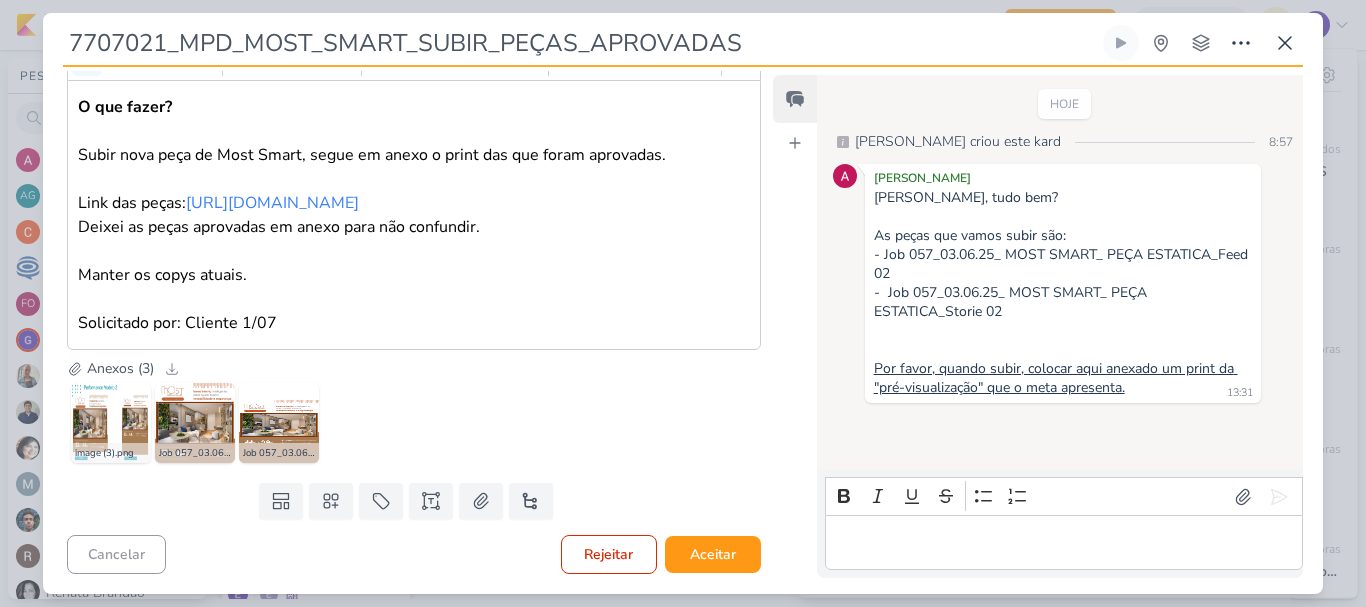 scroll, scrollTop: 390, scrollLeft: 0, axis: vertical 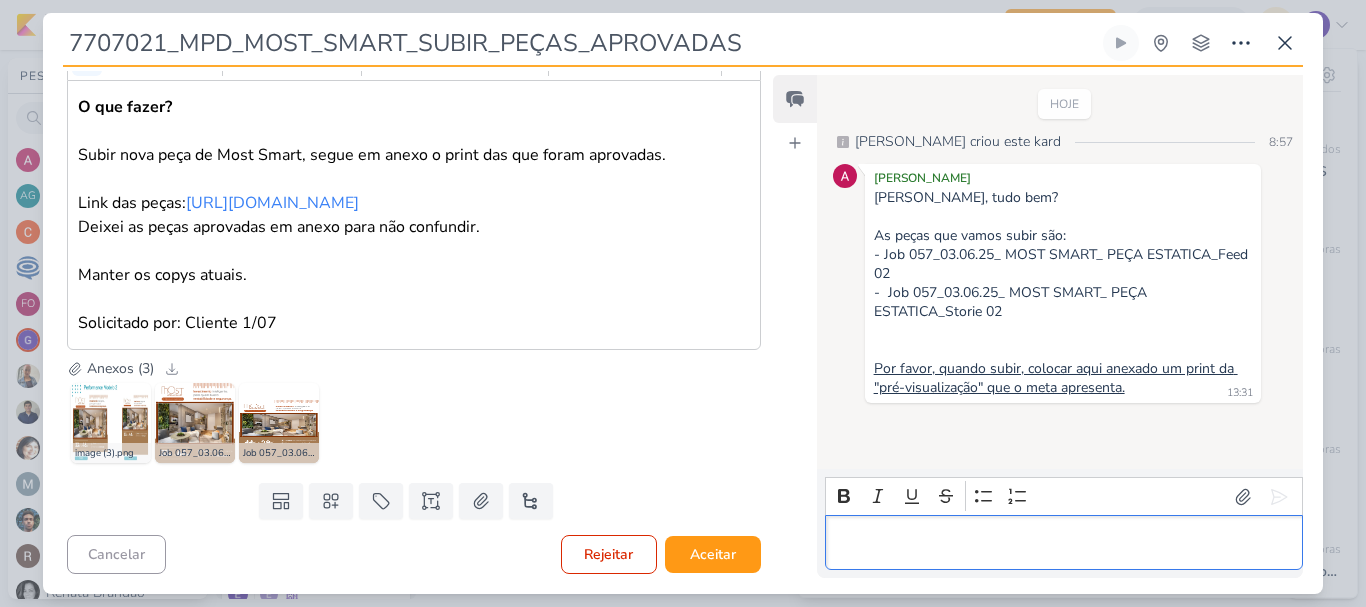 click at bounding box center [1064, 542] 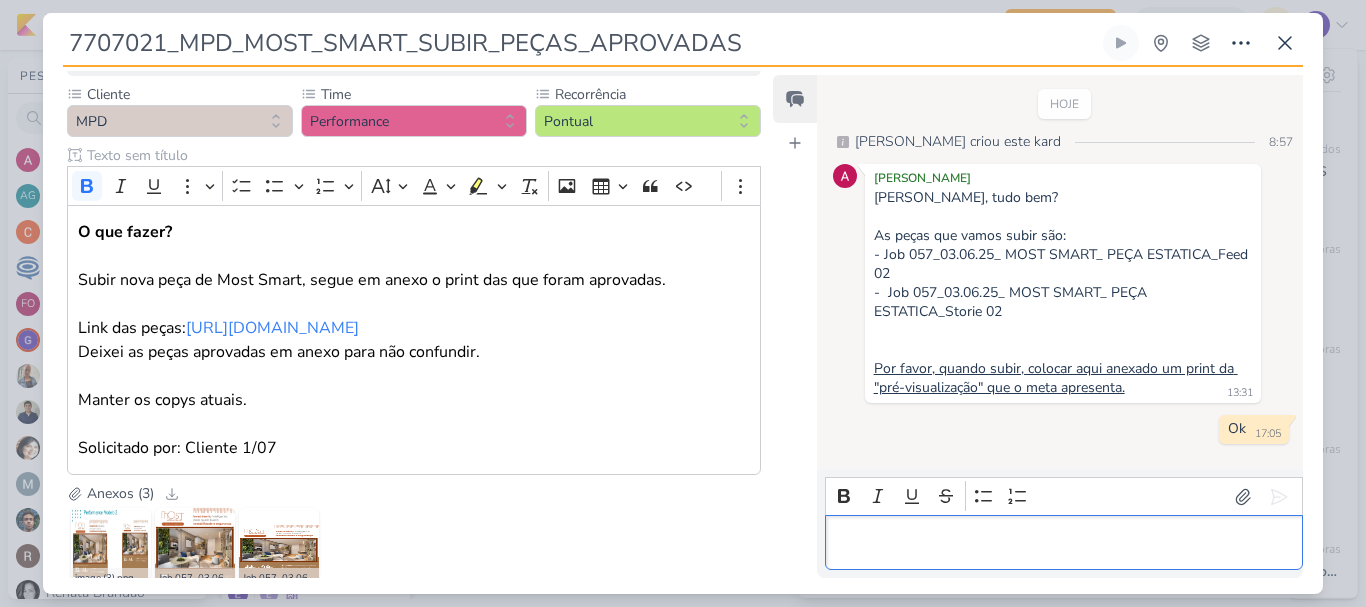 scroll, scrollTop: 190, scrollLeft: 0, axis: vertical 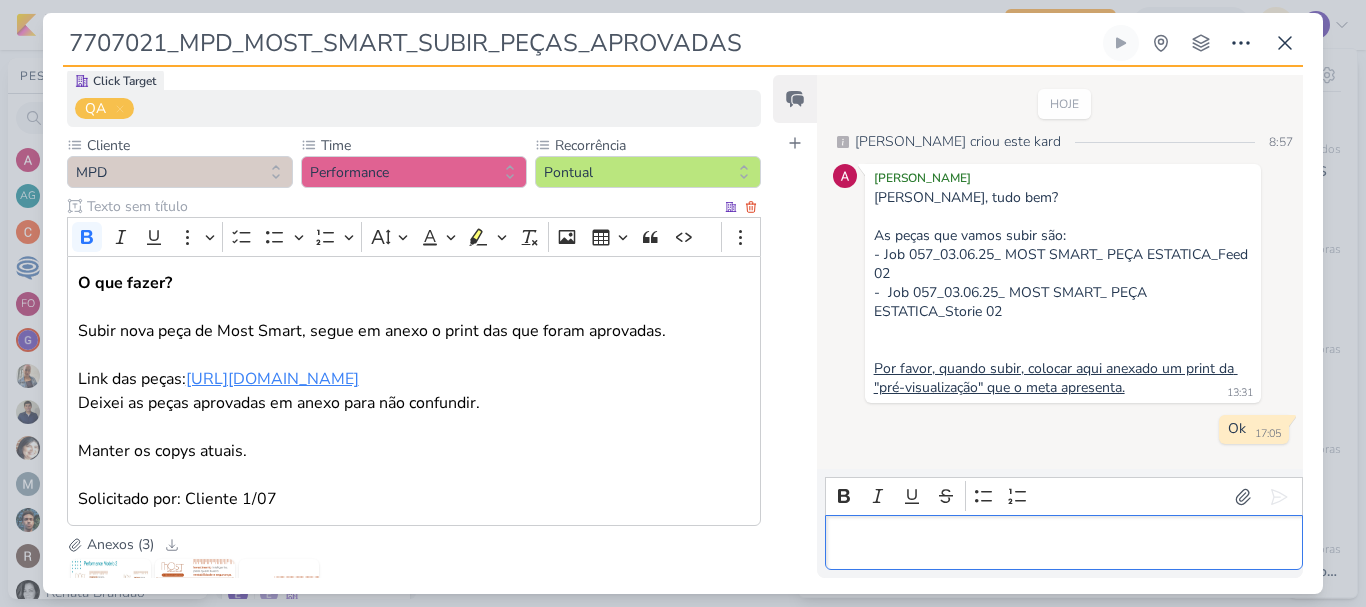 click on "O que fazer?  Subir nova peça de Most Smart, segue em anexo o print das que foram aprovadas. Link das peças:  [URL][DOMAIN_NAME]   Deixei as peças aprovadas em anexo para não confundir. Manter os copys atuais. Solicitado por: Cliente 1/07" at bounding box center [414, 391] 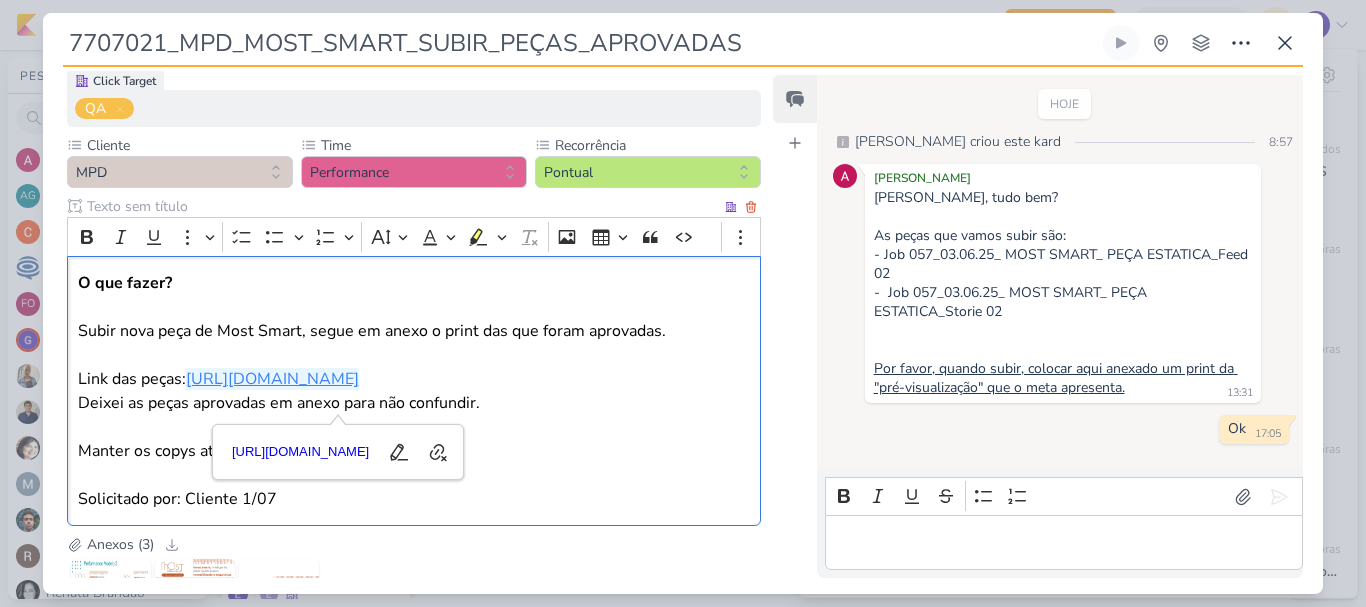 click on "[URL][DOMAIN_NAME]" at bounding box center (272, 379) 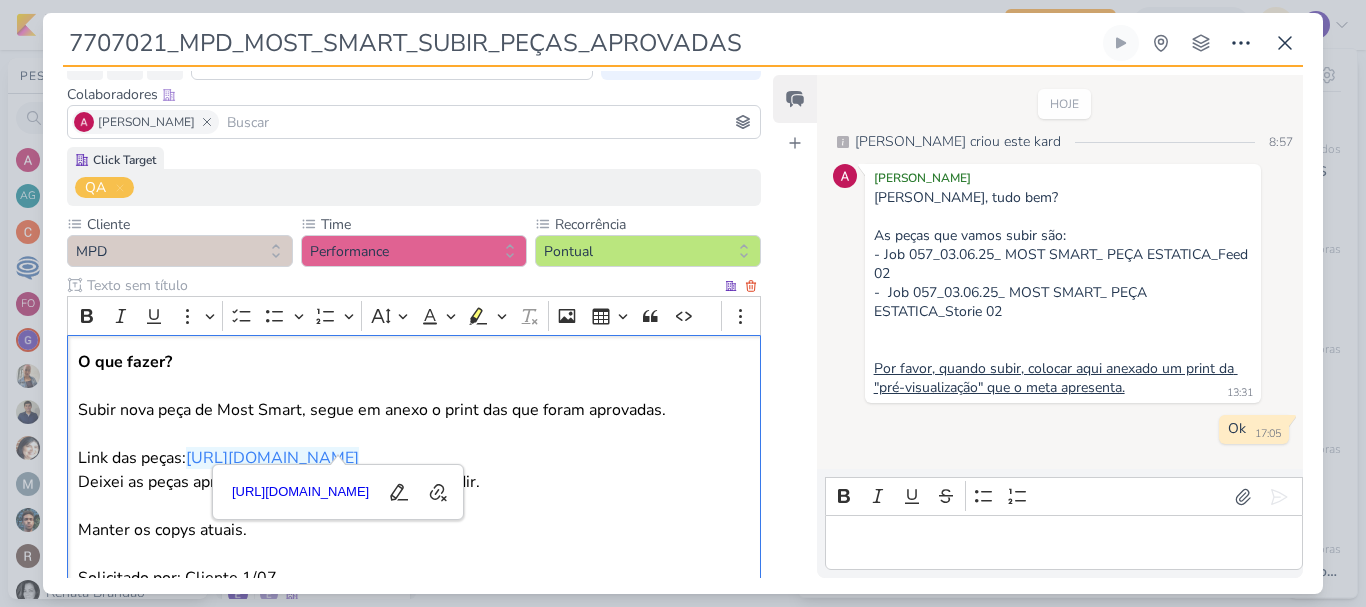 scroll, scrollTop: 0, scrollLeft: 0, axis: both 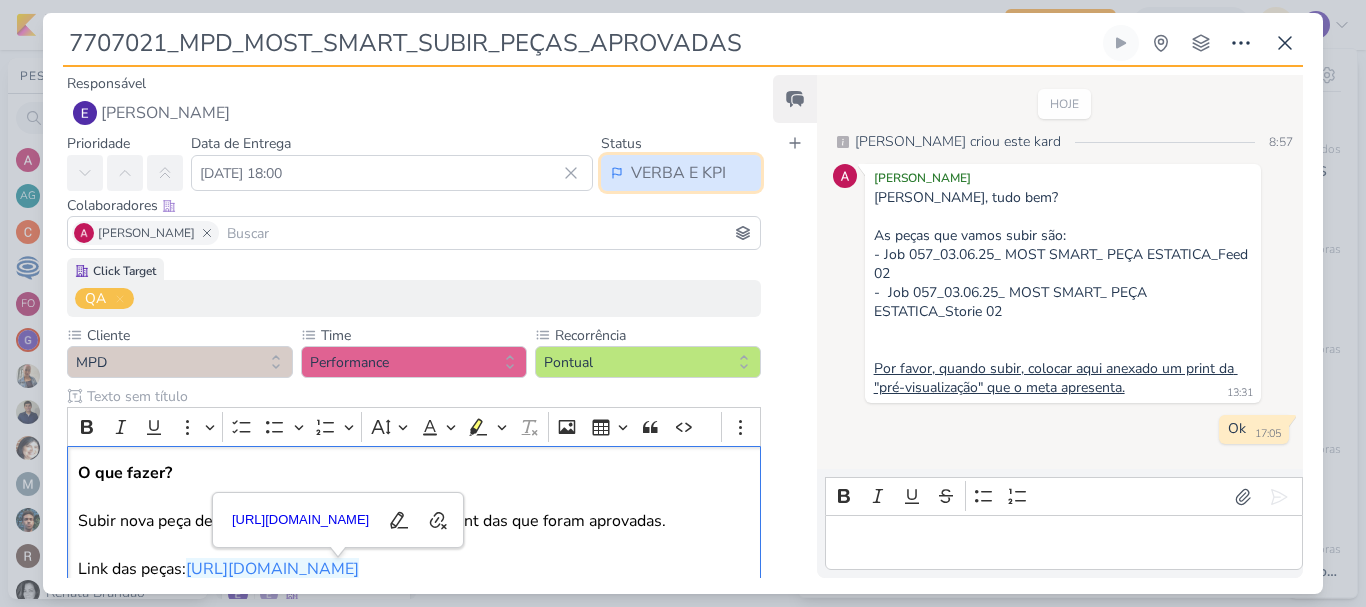 click on "VERBA E KPI" at bounding box center (681, 173) 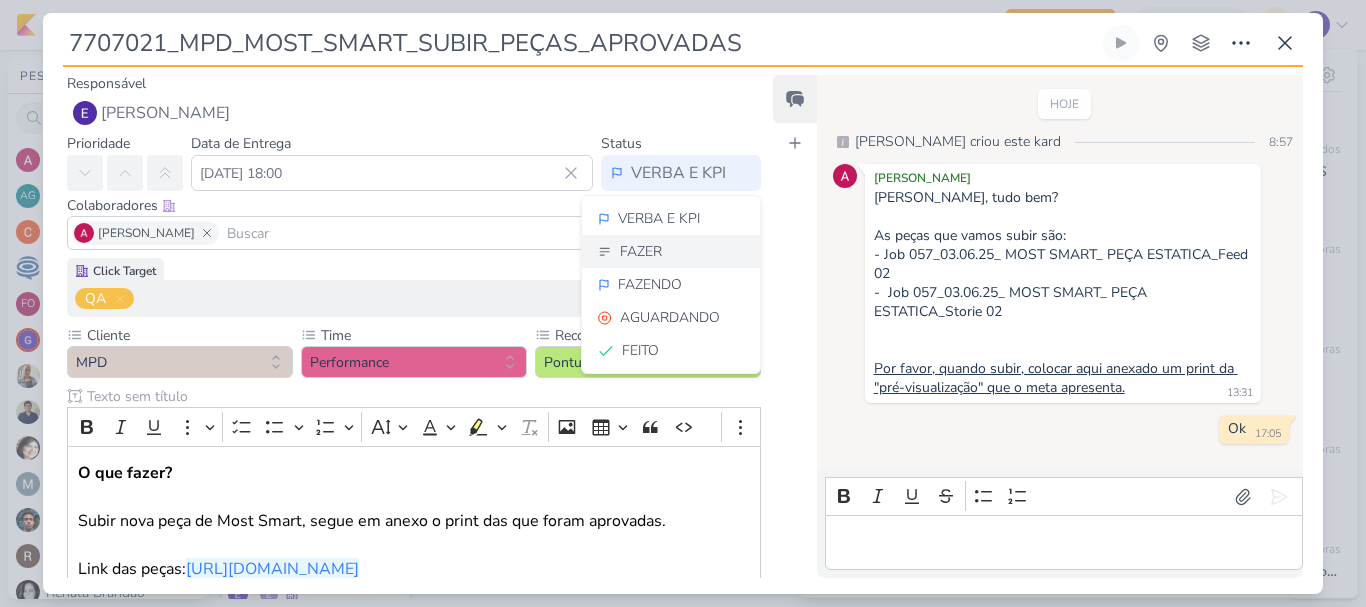 click on "FAZER" at bounding box center (671, 251) 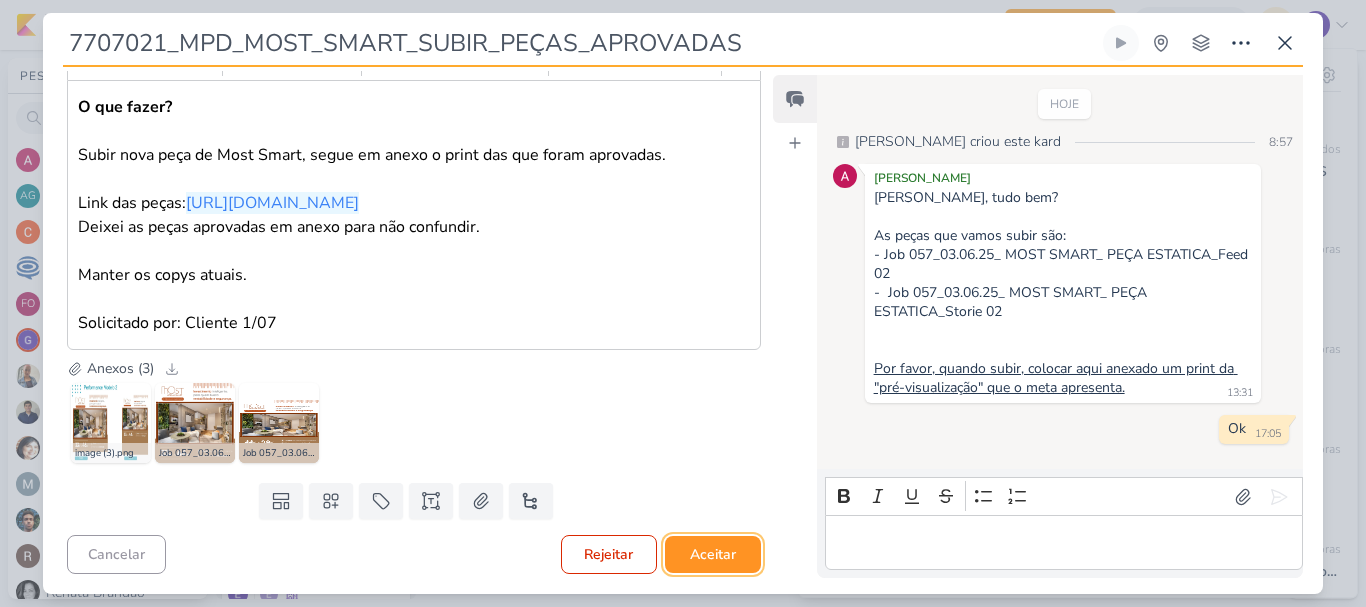 click on "Aceitar" at bounding box center (713, 554) 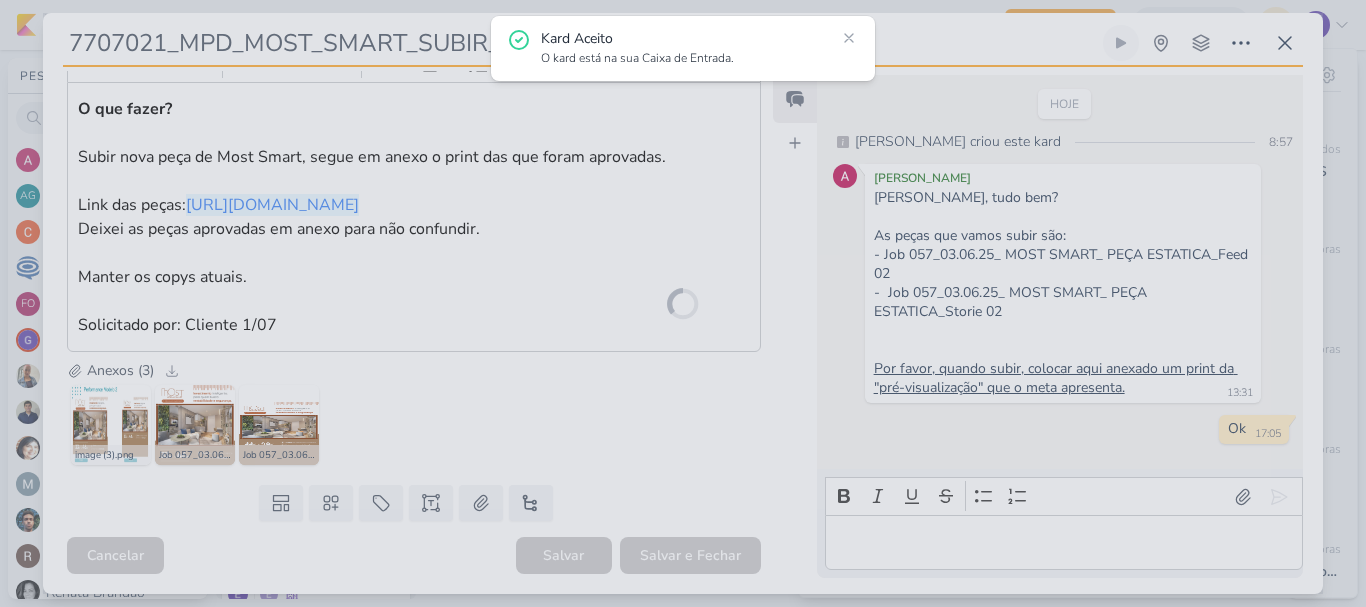 scroll, scrollTop: 388, scrollLeft: 0, axis: vertical 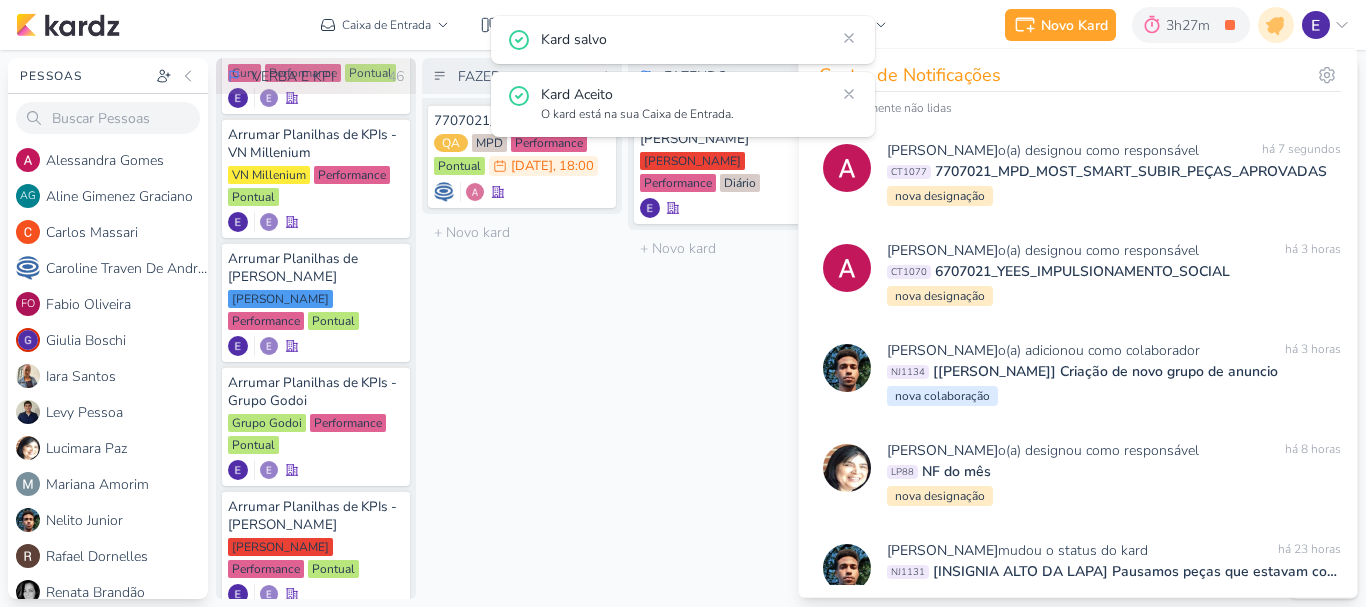 click on "FAZENDO
1
Mover Para Esquerda
Mover Para Direita
[GEOGRAPHIC_DATA]
Comparativo KPIs - [PERSON_NAME]
[PERSON_NAME]
Performance" at bounding box center (728, 328) 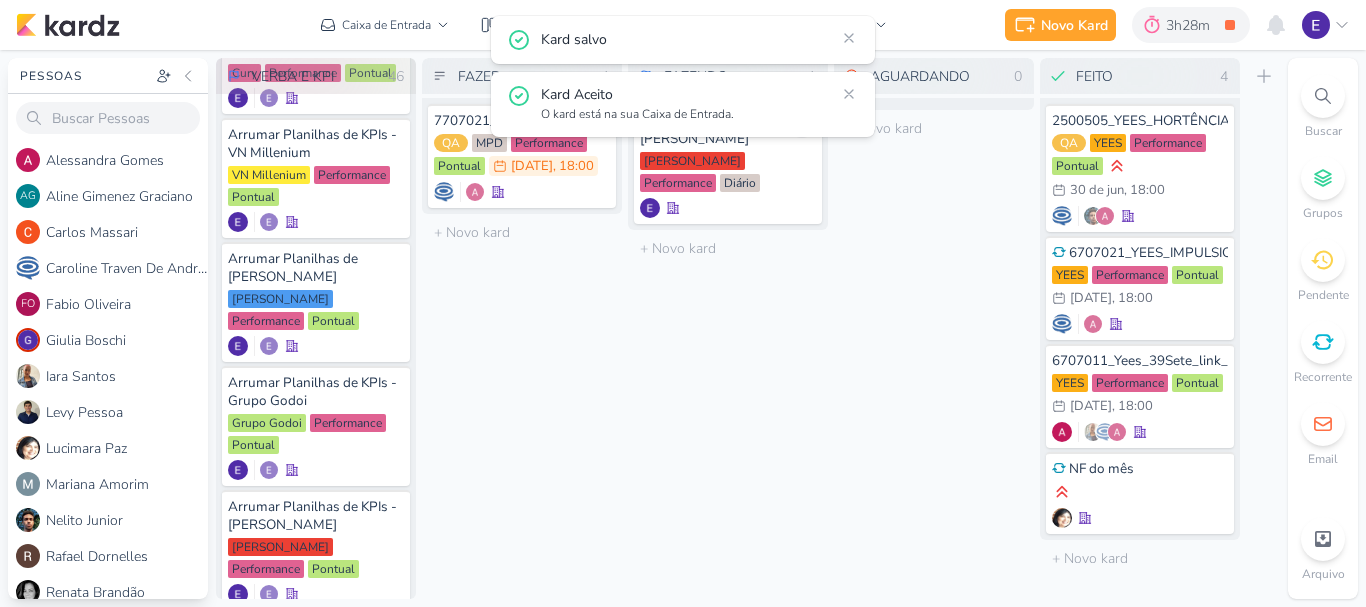 click on "Kard Aceito O kard está na sua Caixa de Entrada." at bounding box center (700, 104) 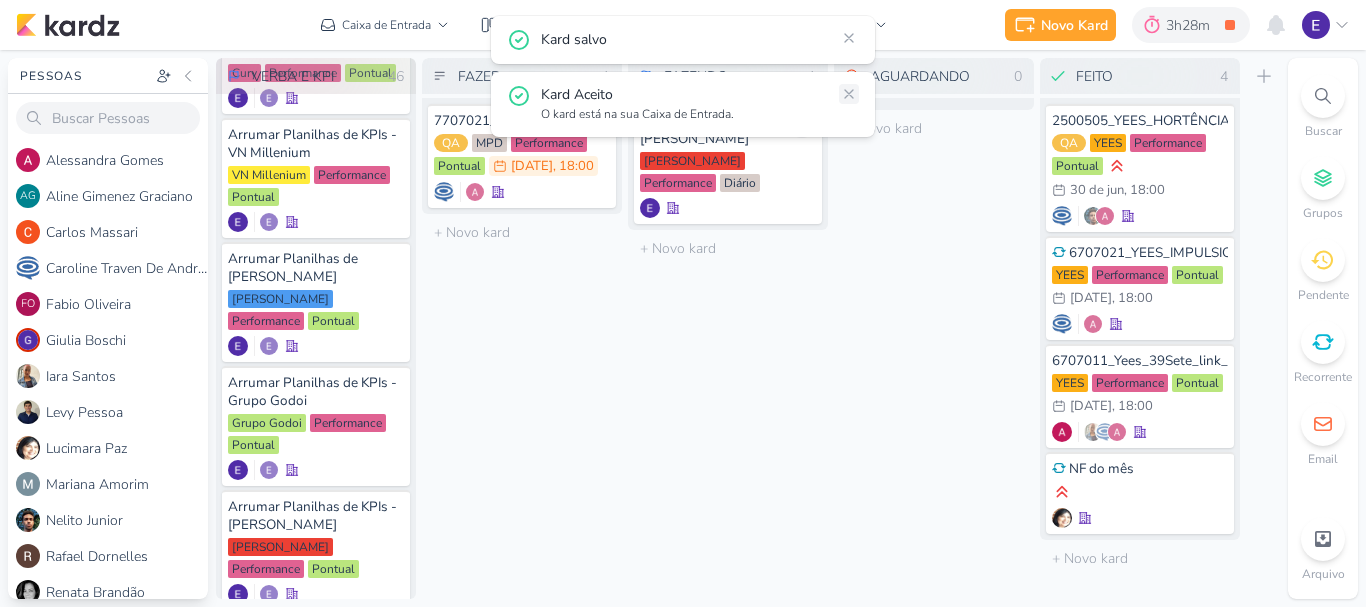 click 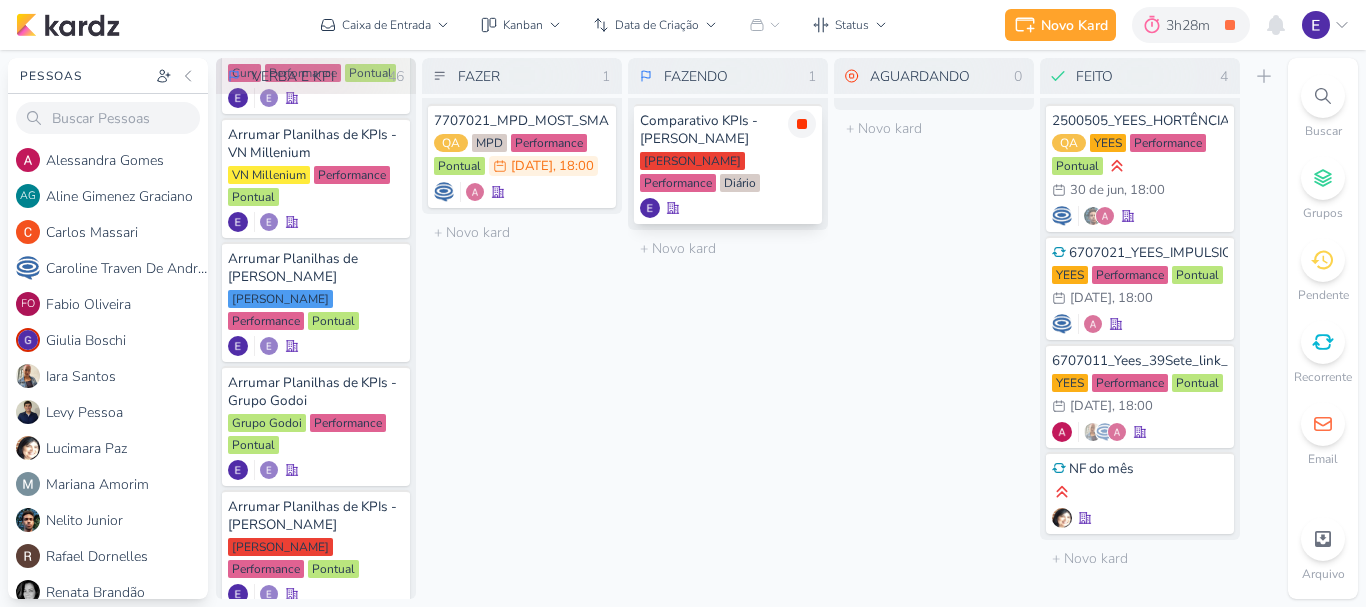 click 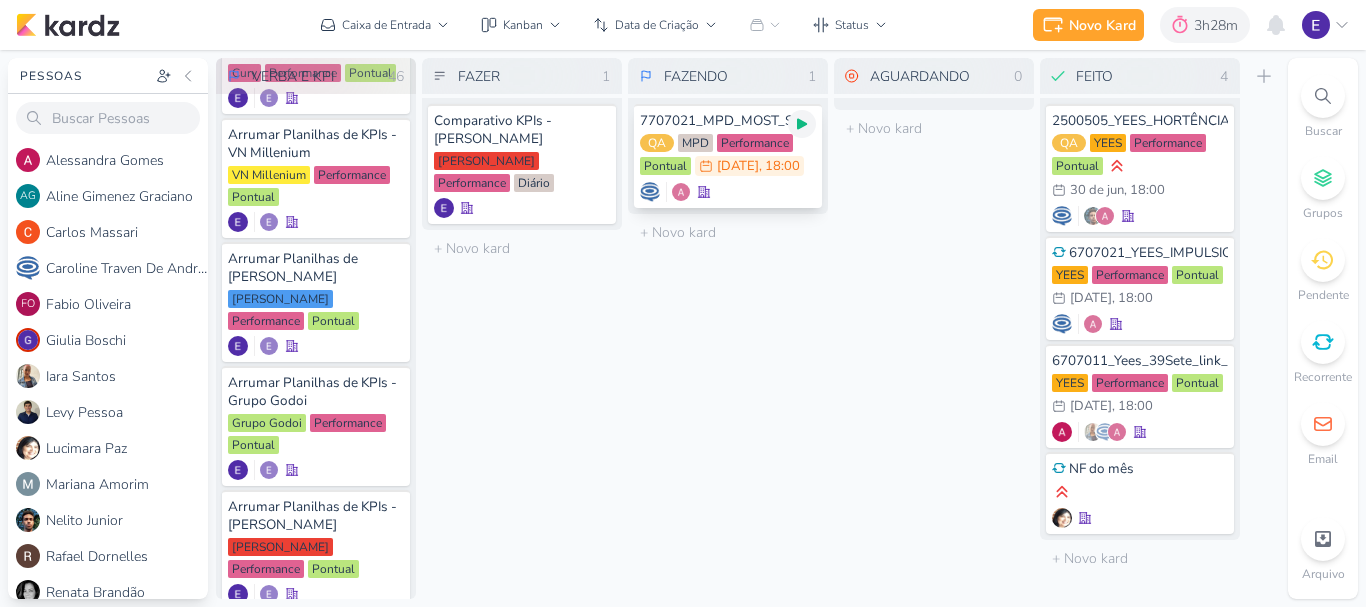 click 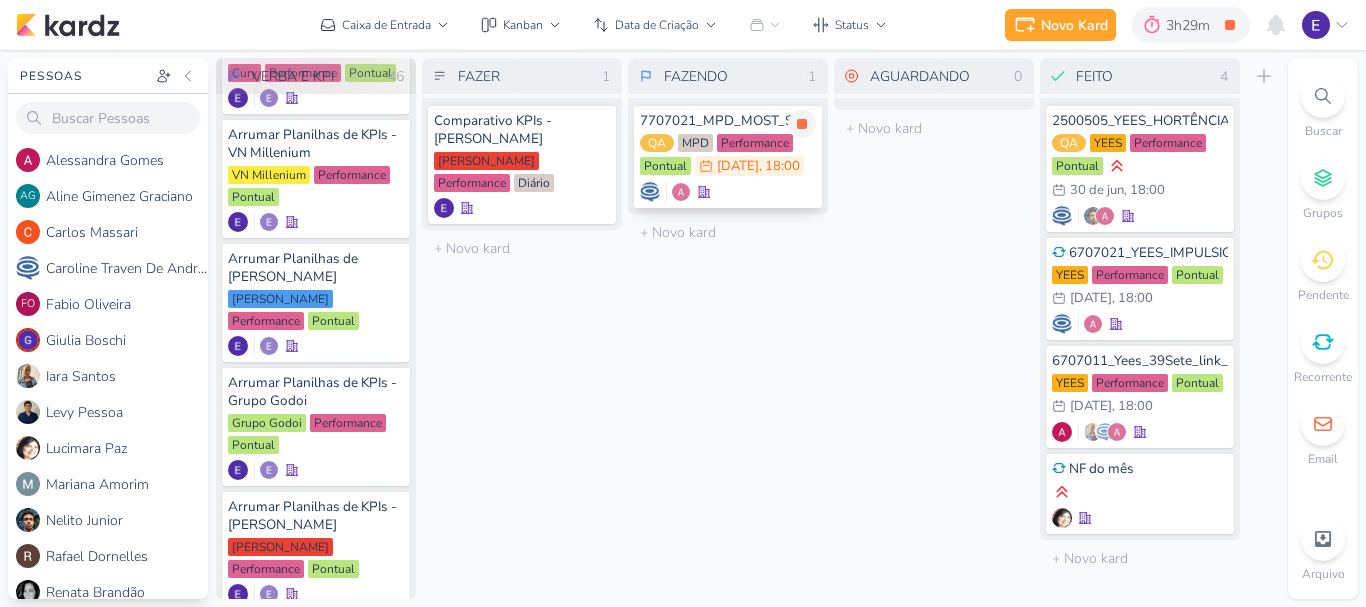 click on "QA
MPD
Performance
Pontual
2/7
[DATE] 18:00" at bounding box center (728, 156) 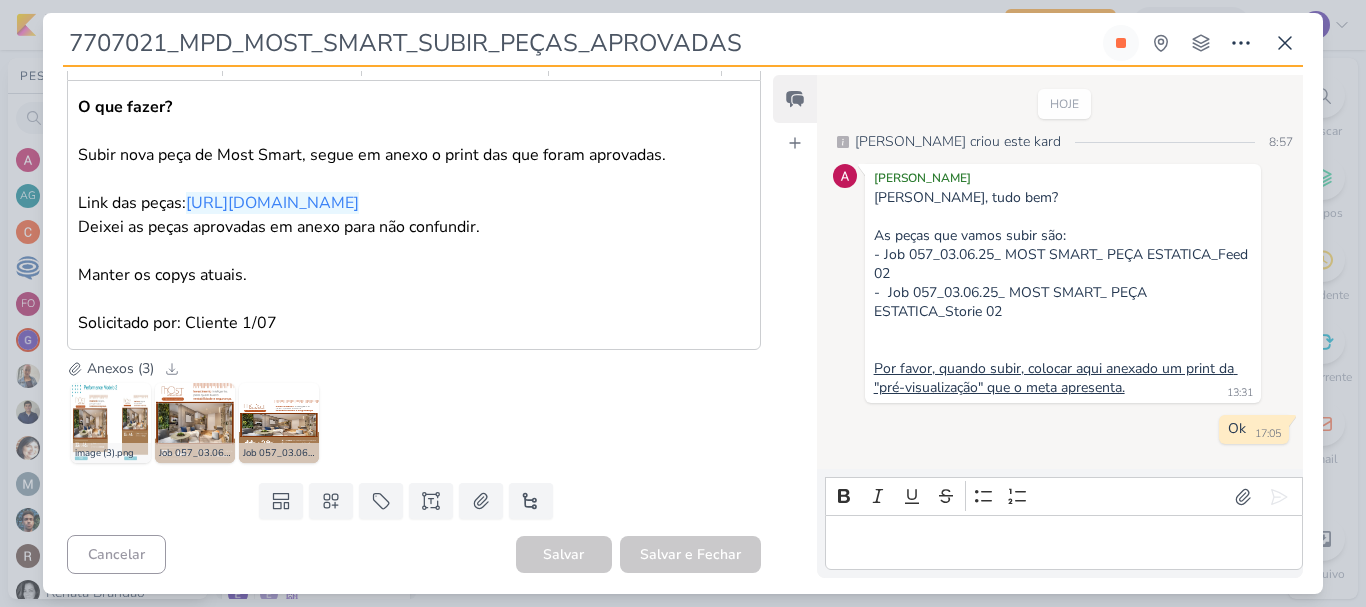 scroll, scrollTop: 390, scrollLeft: 0, axis: vertical 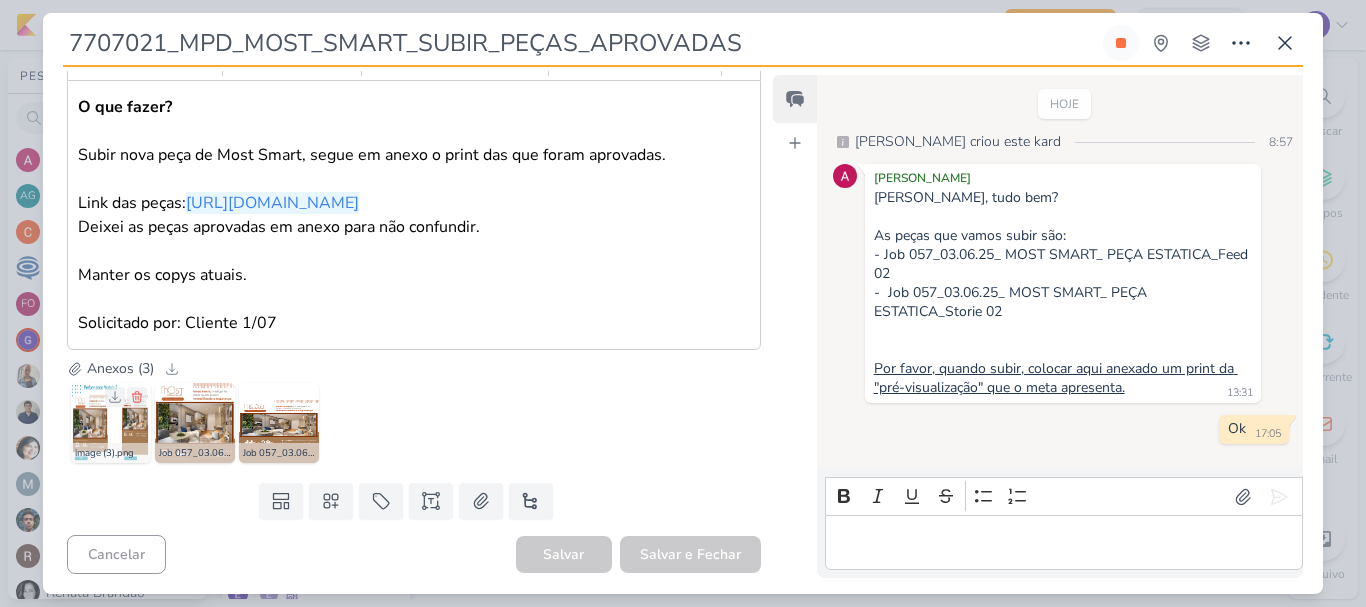 click at bounding box center [111, 423] 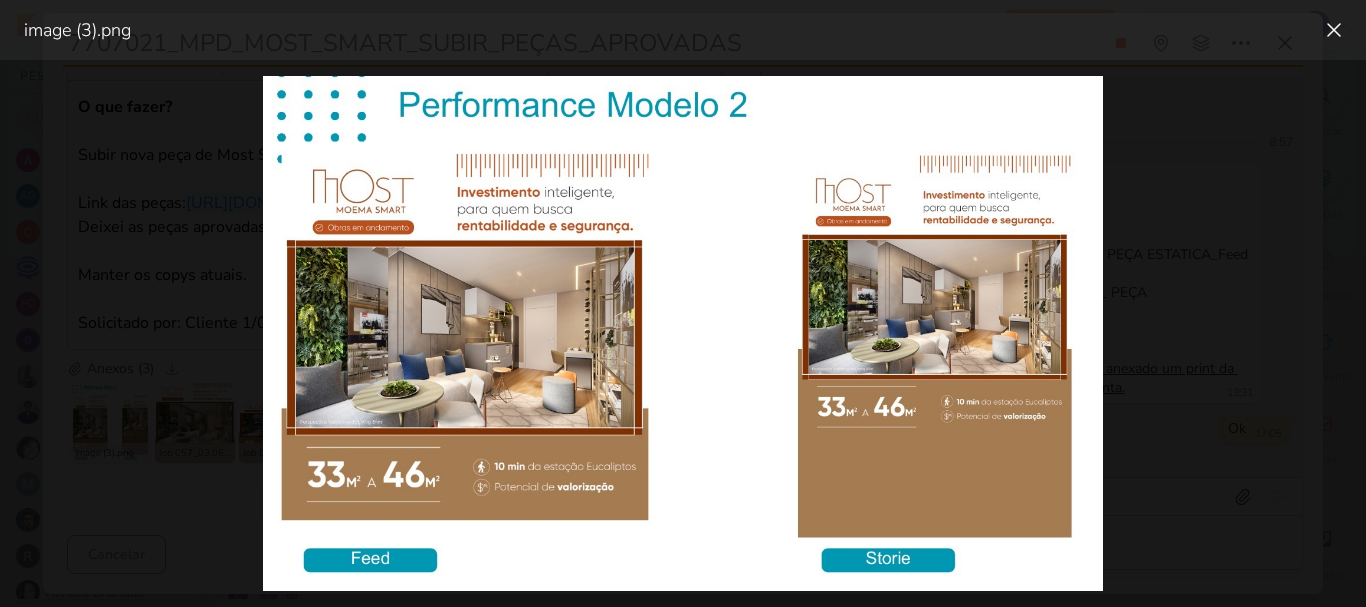 click at bounding box center [683, 333] 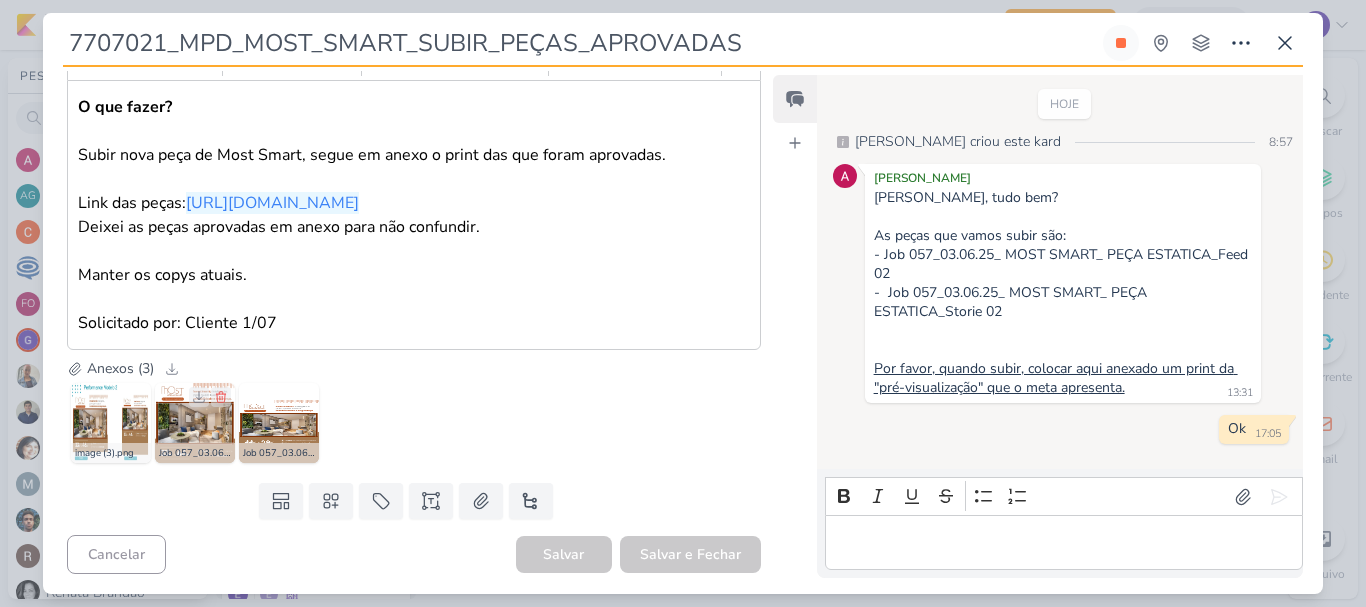 click at bounding box center (195, 423) 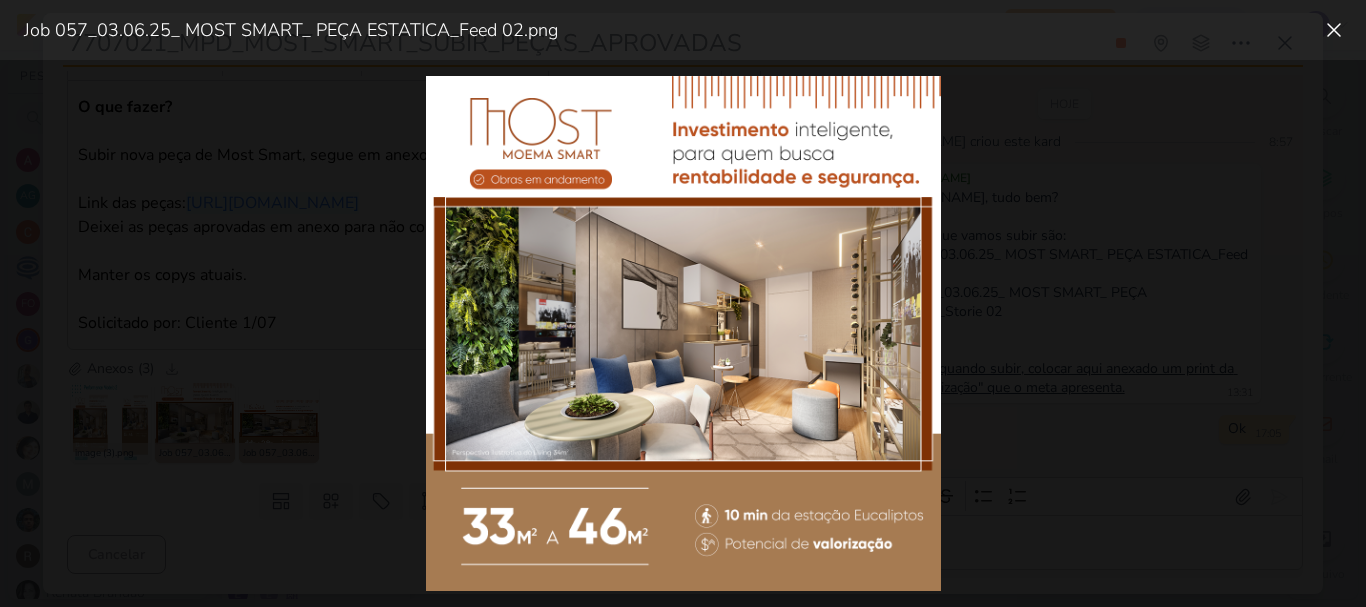 click at bounding box center (683, 333) 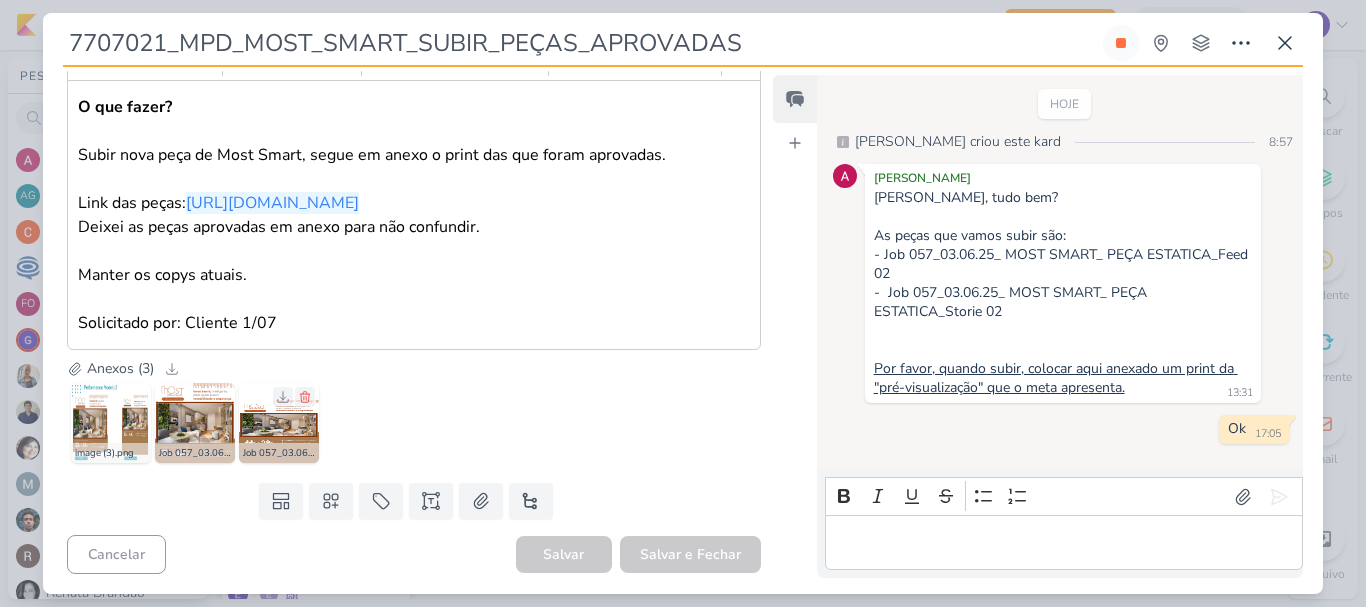 click at bounding box center (279, 423) 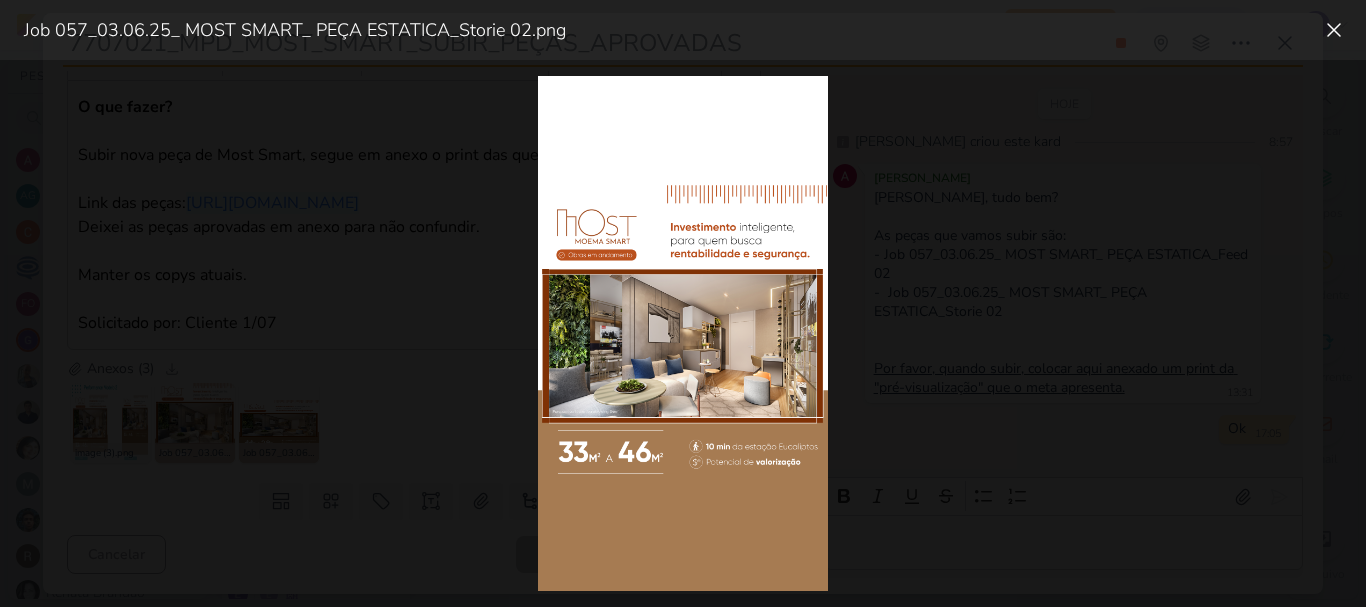 click at bounding box center [683, 333] 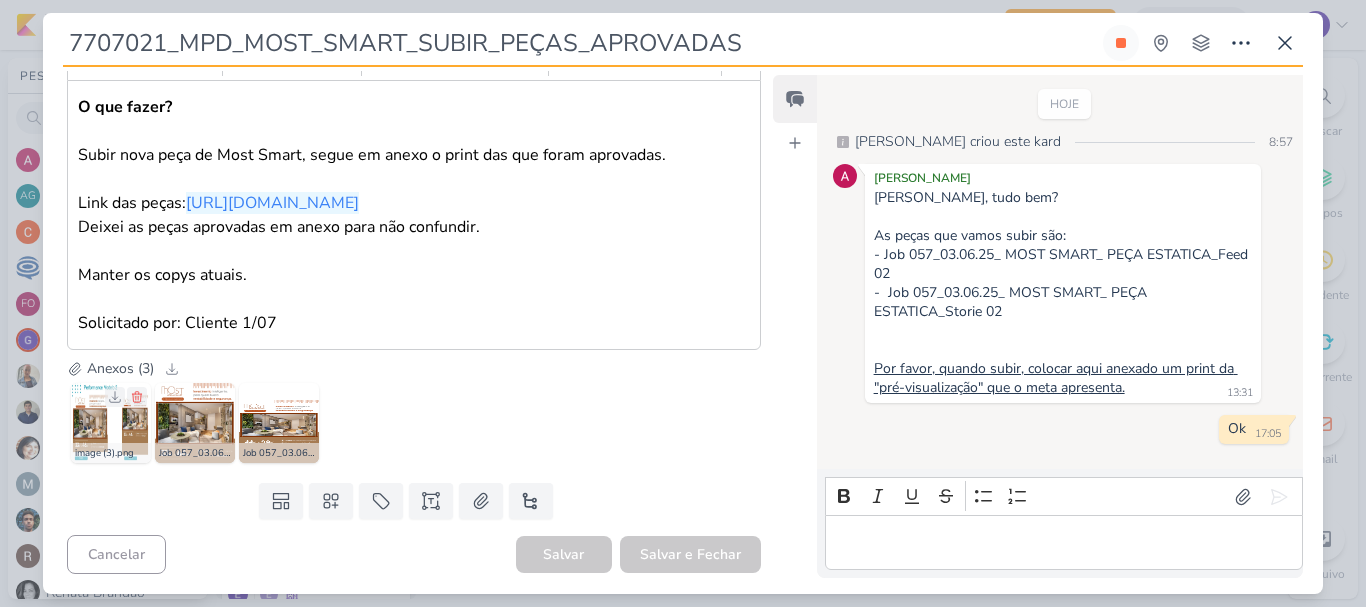 click at bounding box center [111, 423] 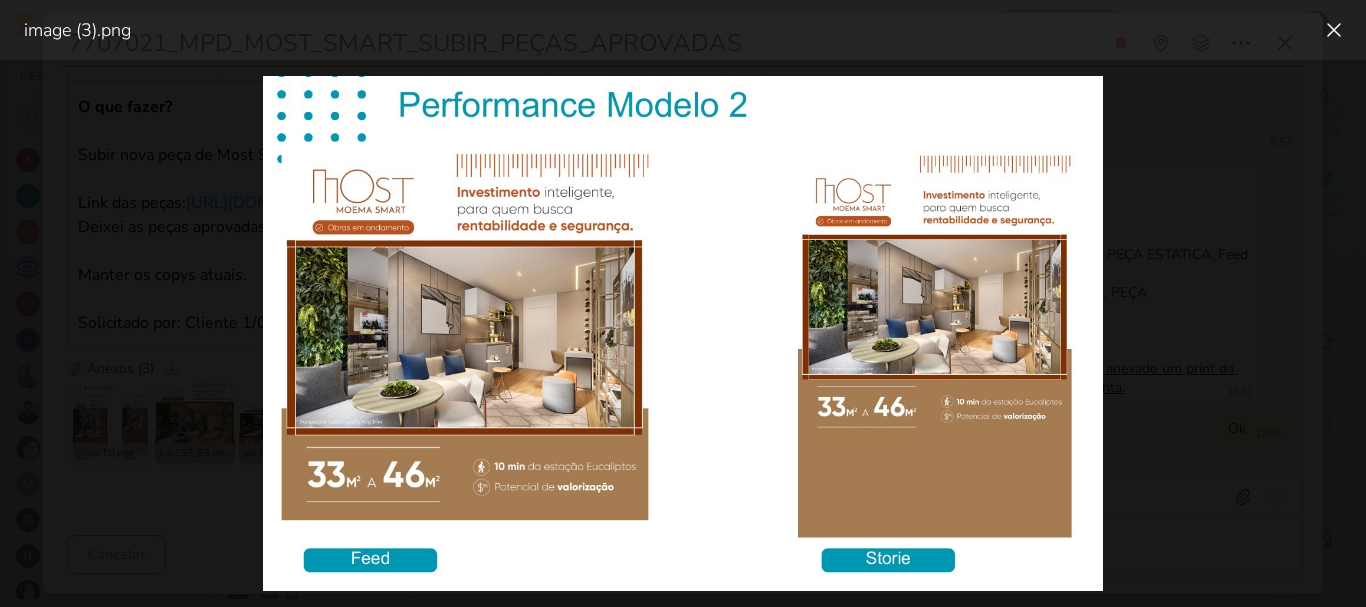 click at bounding box center (682, 333) 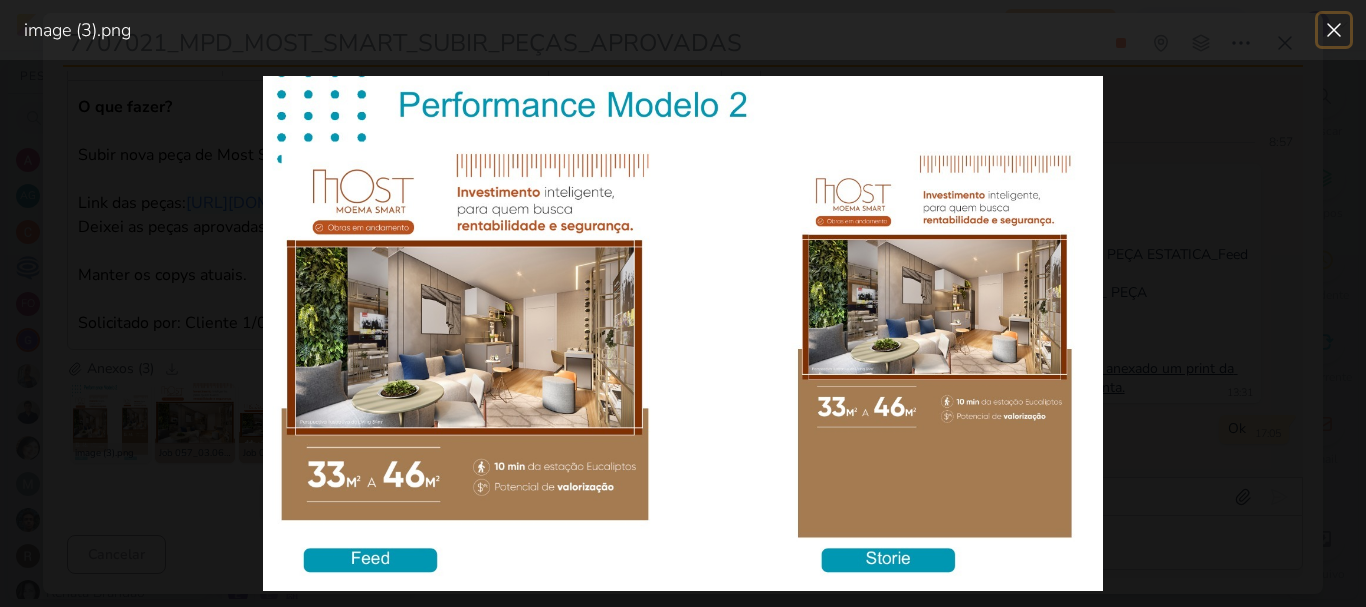 click 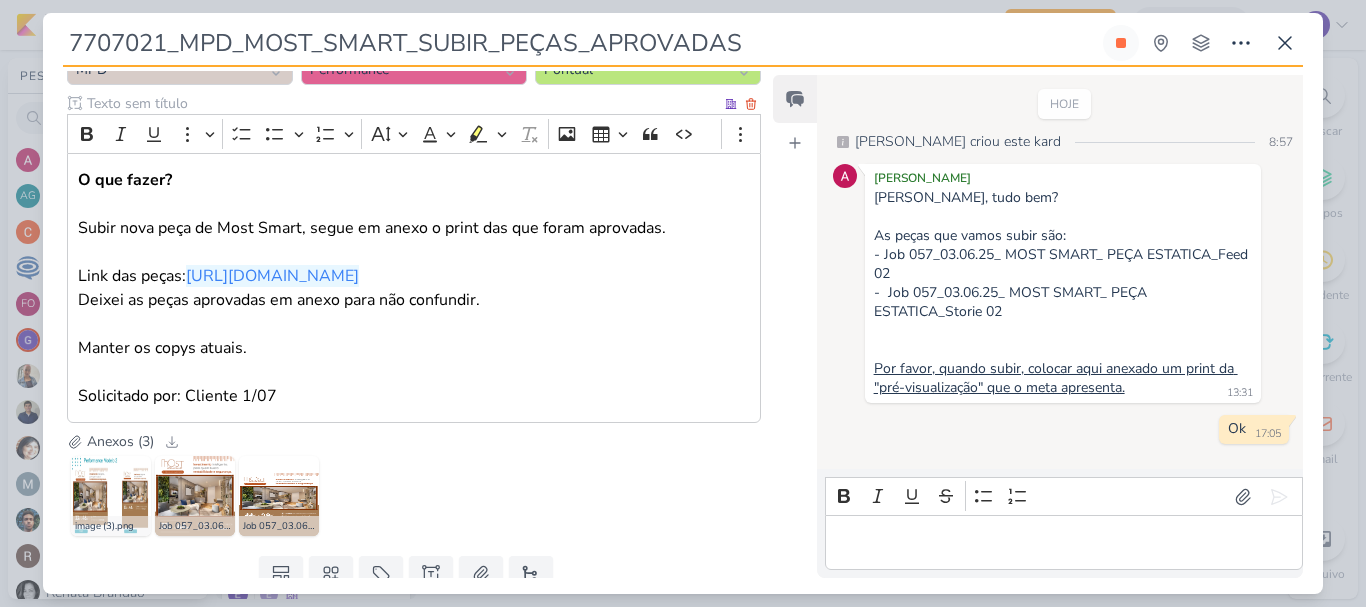 scroll, scrollTop: 390, scrollLeft: 0, axis: vertical 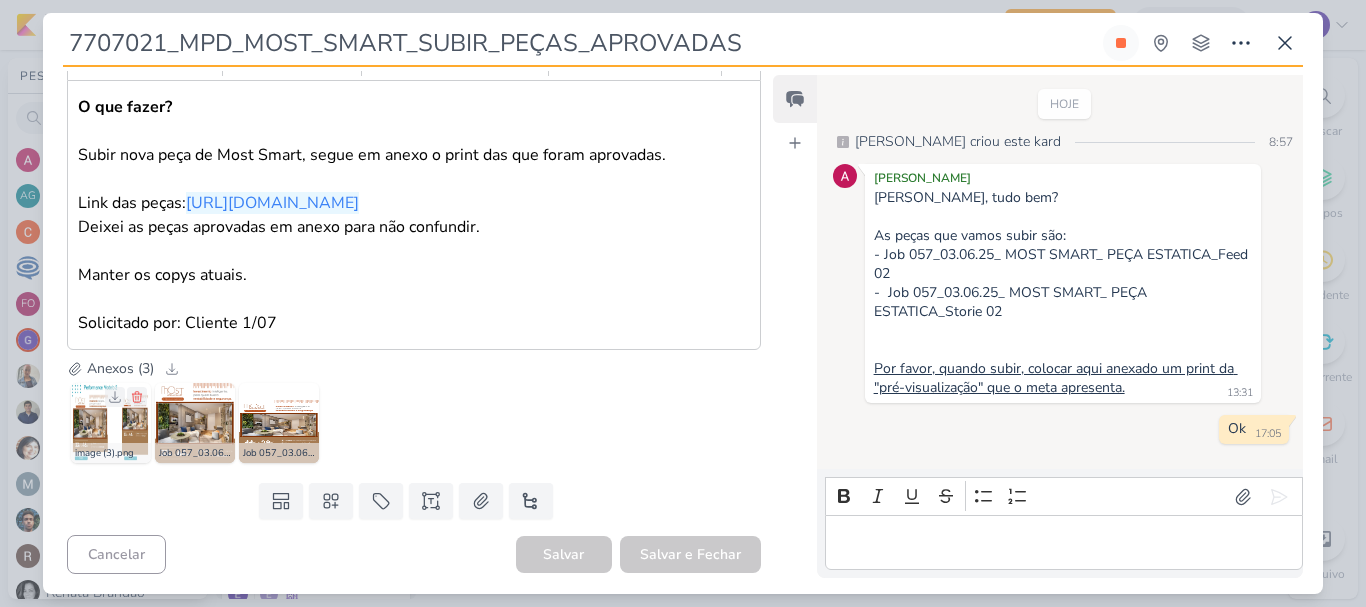 click at bounding box center (111, 423) 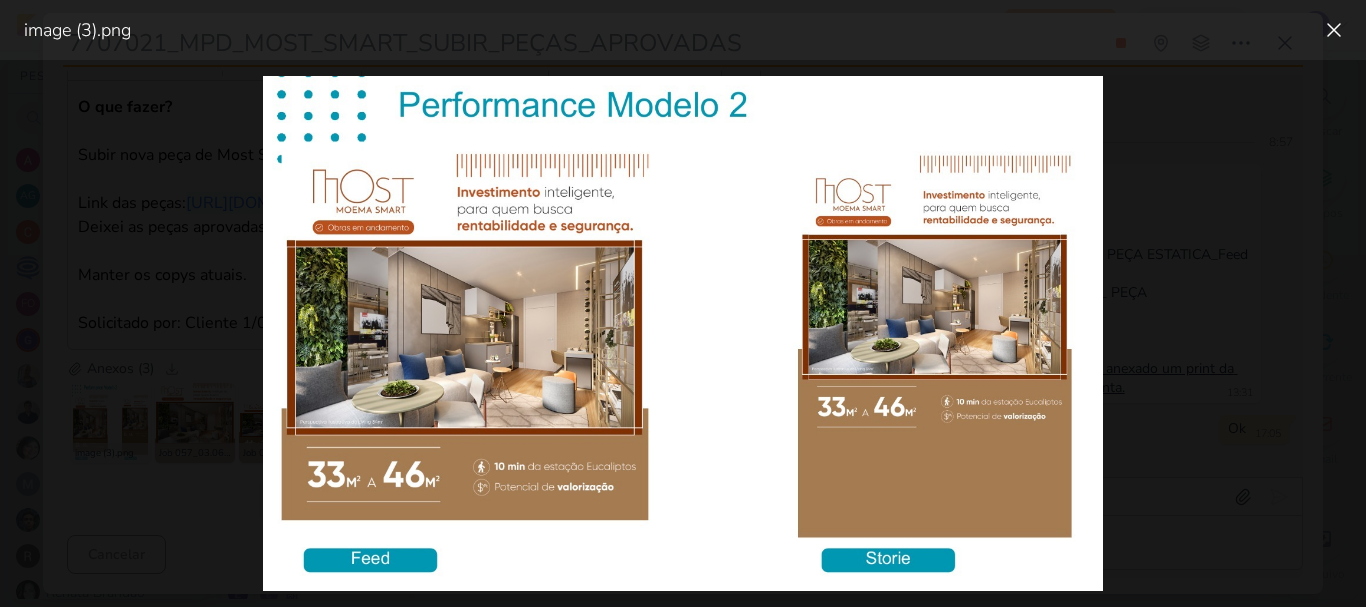 click at bounding box center [683, 333] 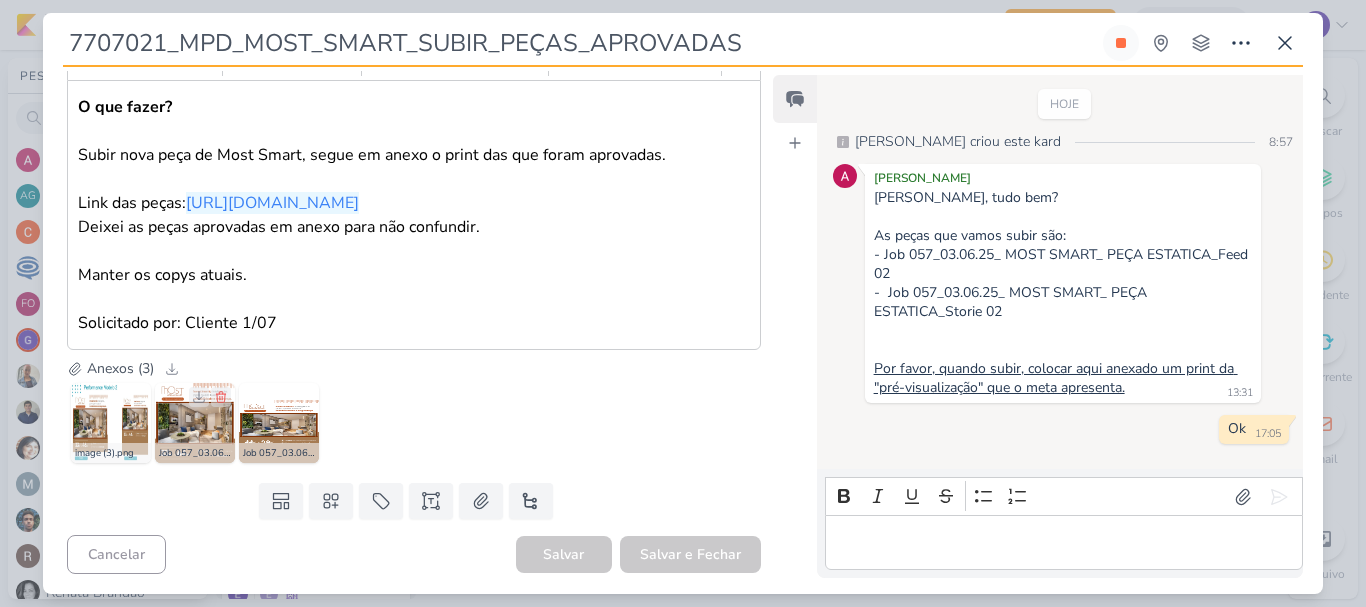 click at bounding box center (195, 423) 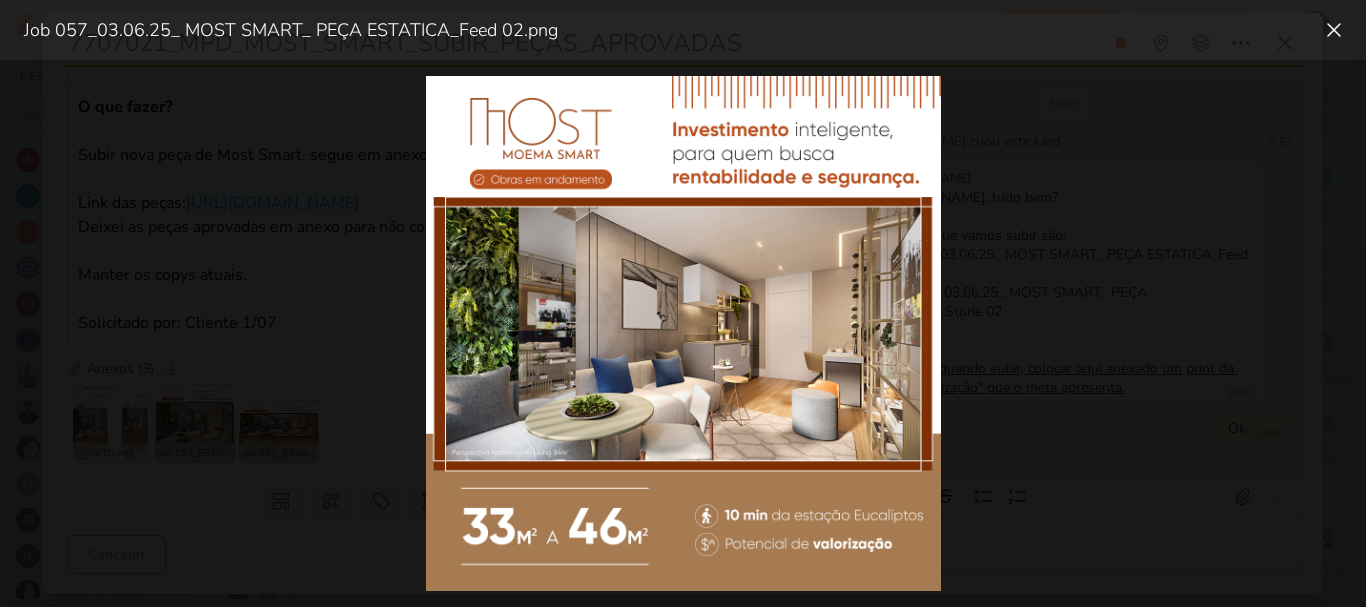 click at bounding box center [683, 333] 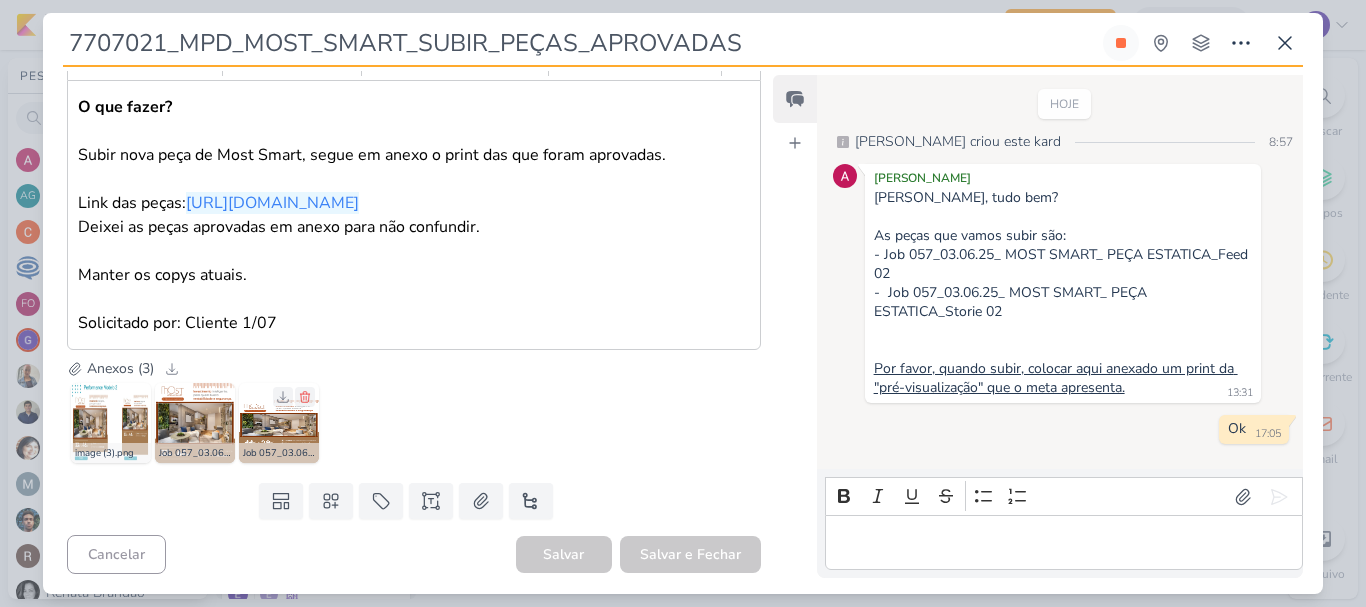 click on "Job 057_03.06.25_ MOST SMART_ PEÇA ESTATICA_Storie 02.png" at bounding box center [279, 453] 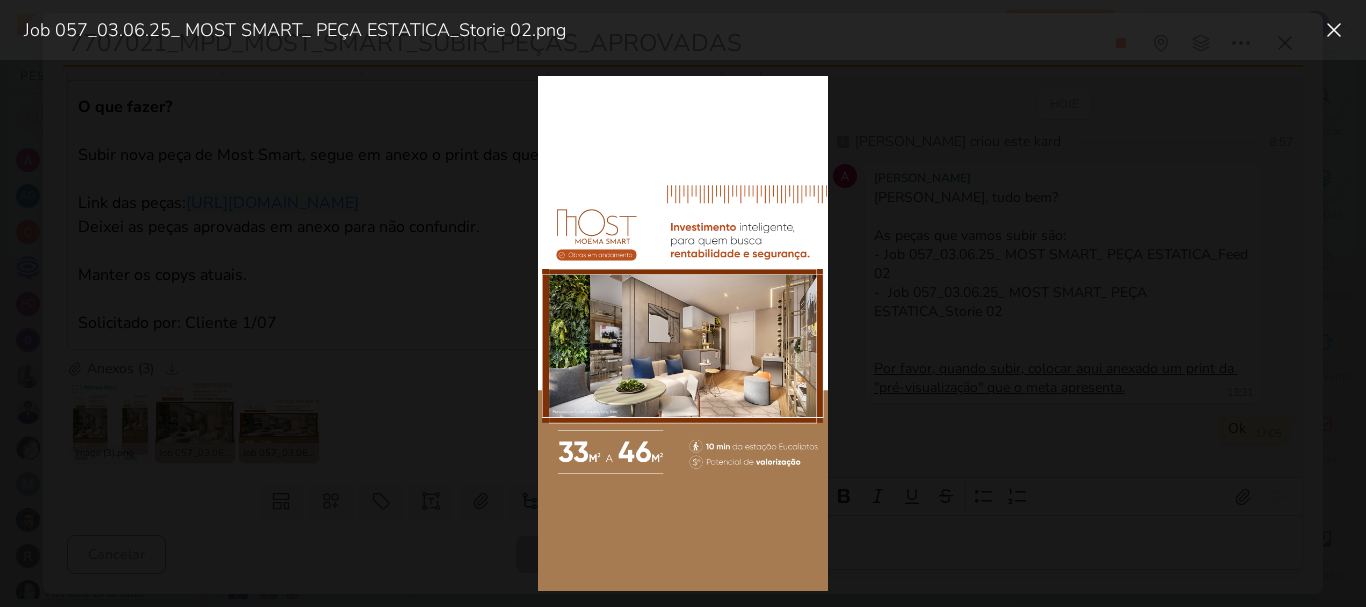 click at bounding box center (683, 333) 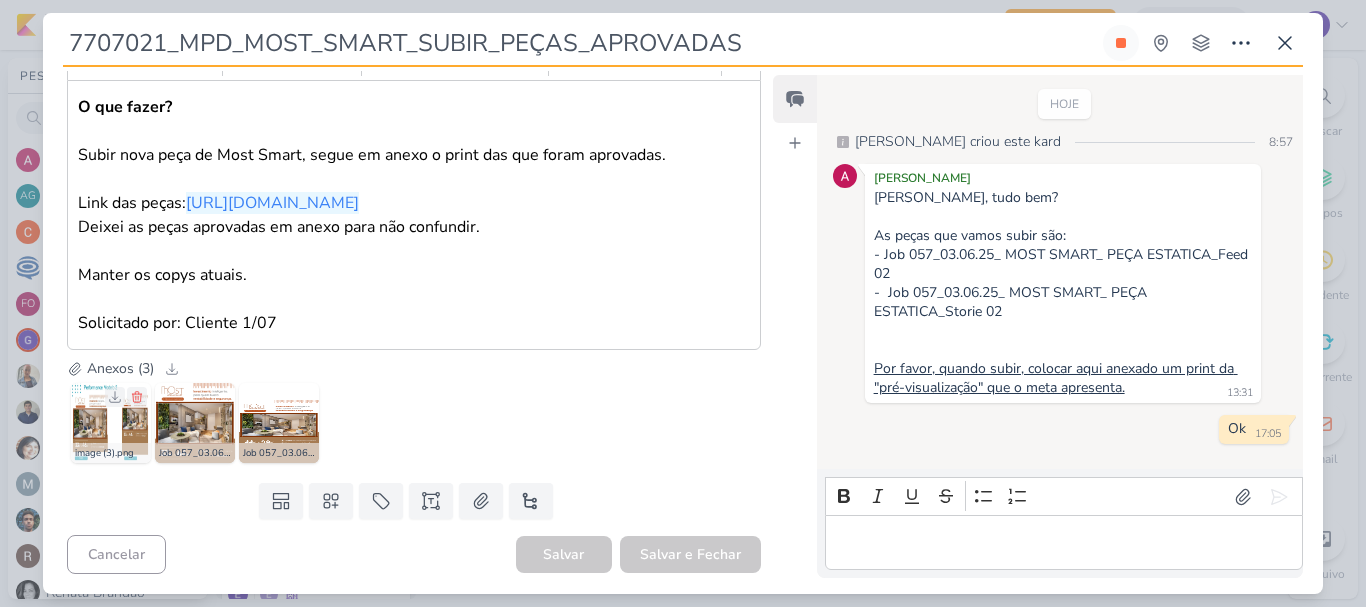 click at bounding box center [111, 423] 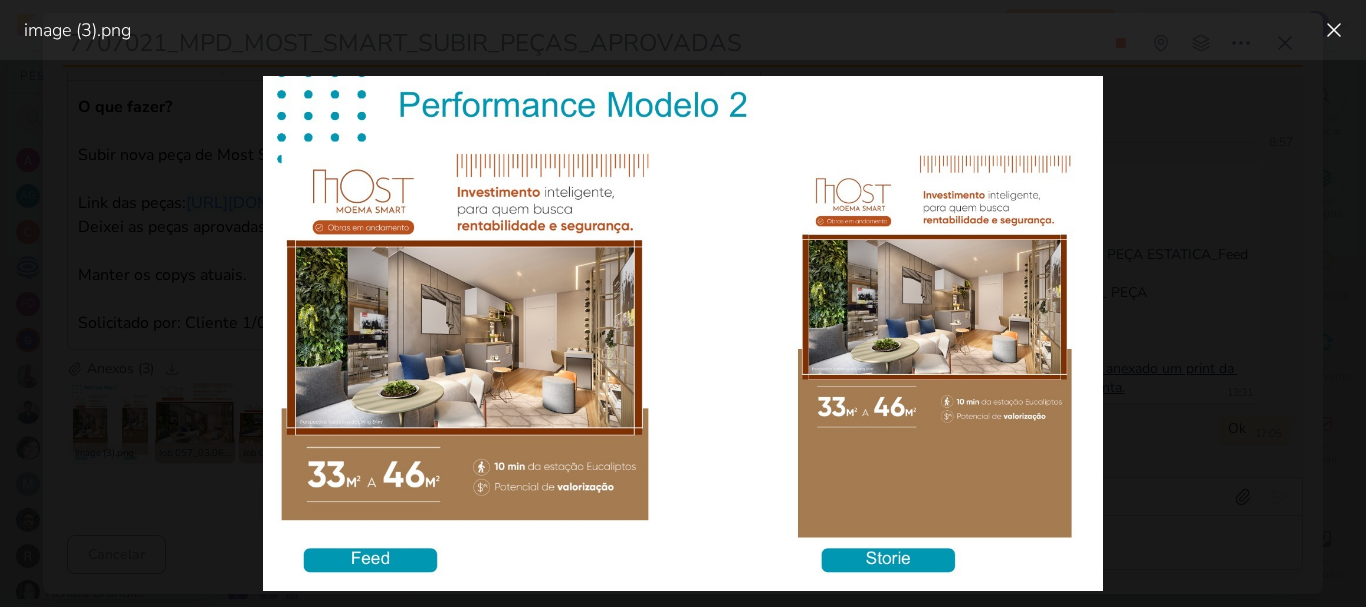 click at bounding box center (683, 333) 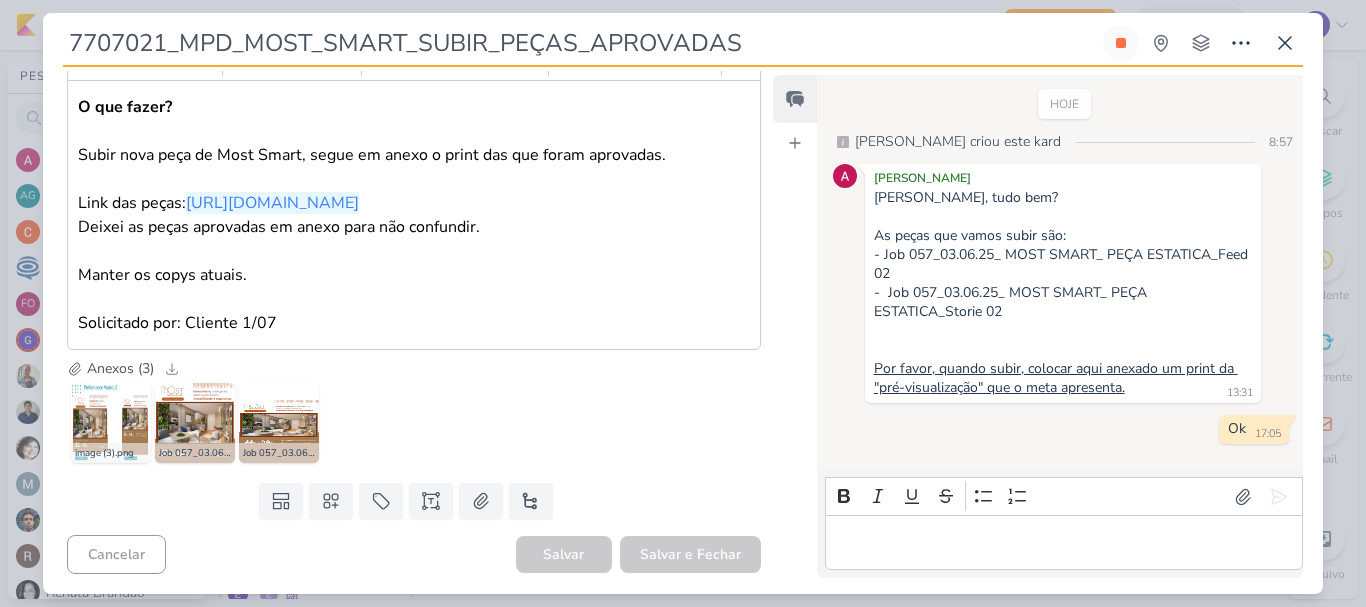 click at bounding box center (1063, 543) 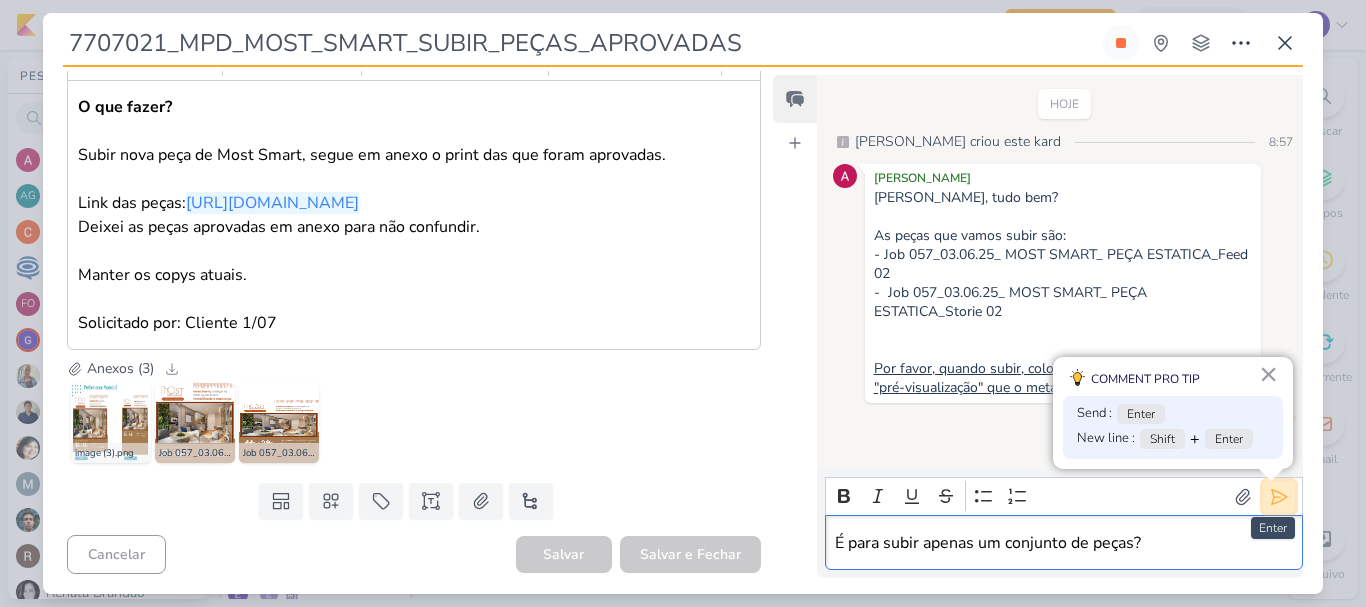click 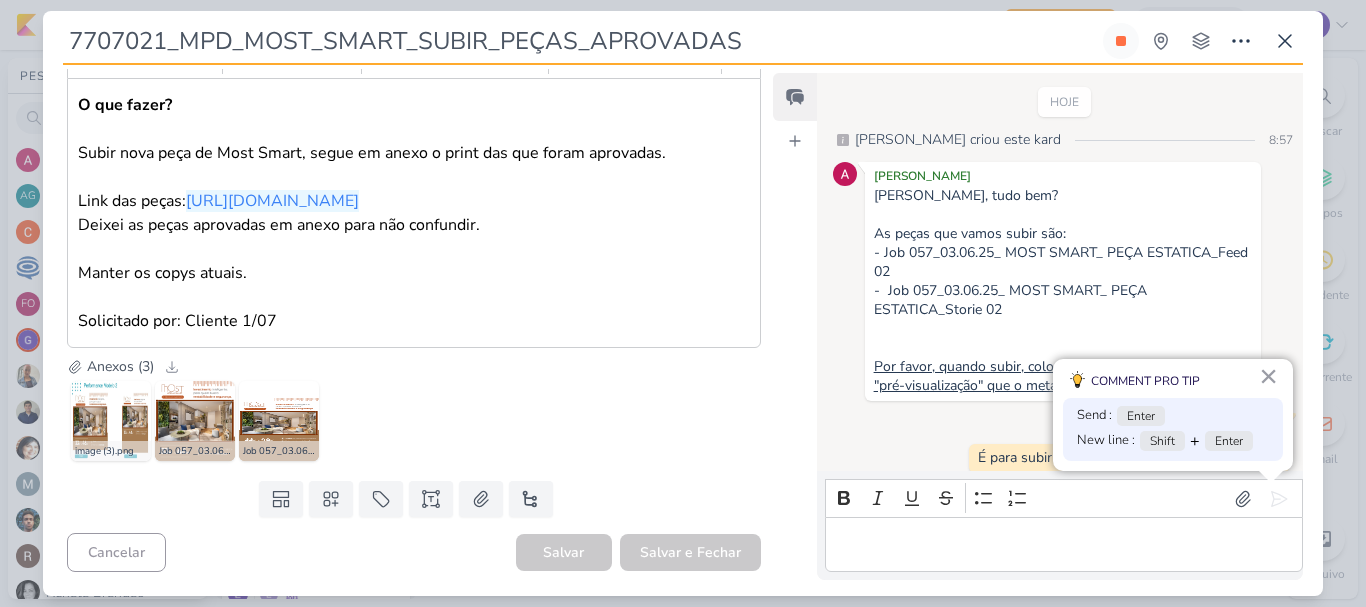 scroll, scrollTop: 10, scrollLeft: 0, axis: vertical 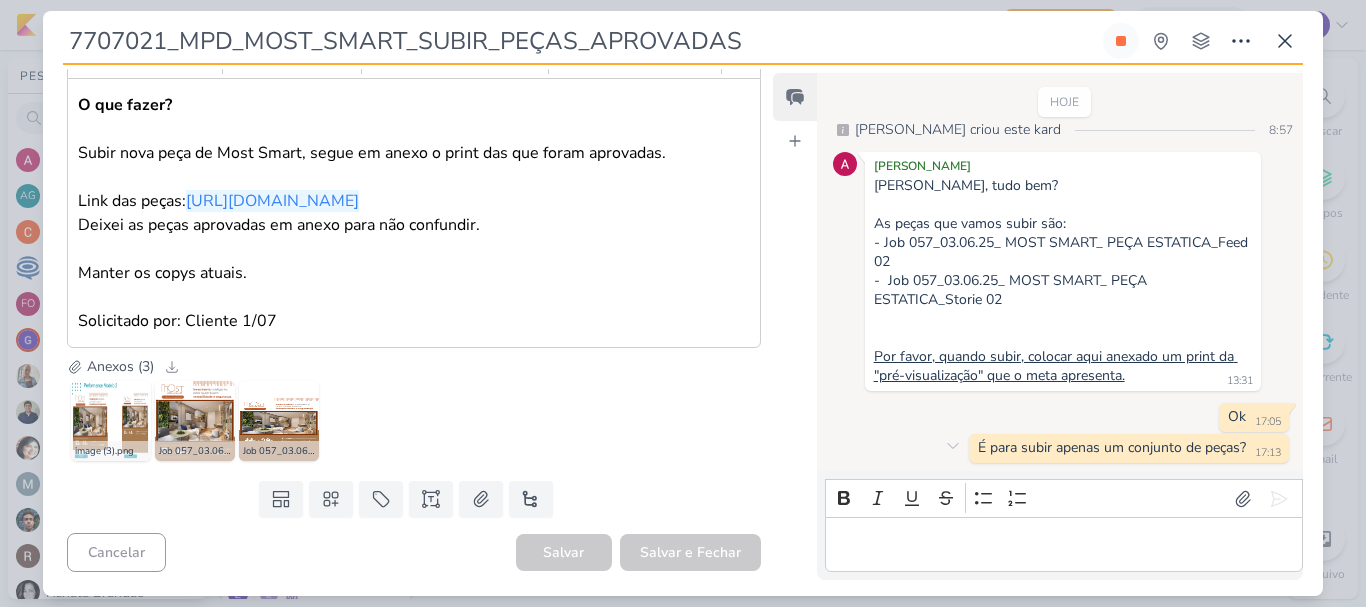 click on "17:13" at bounding box center (1268, 453) 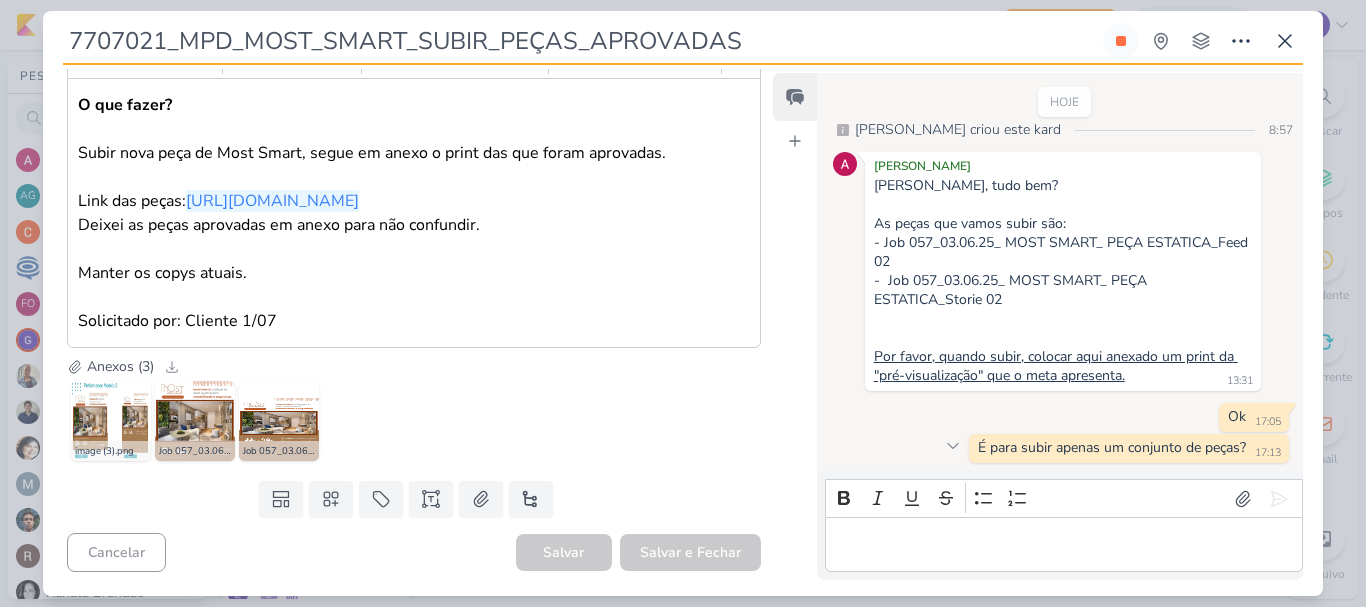 click 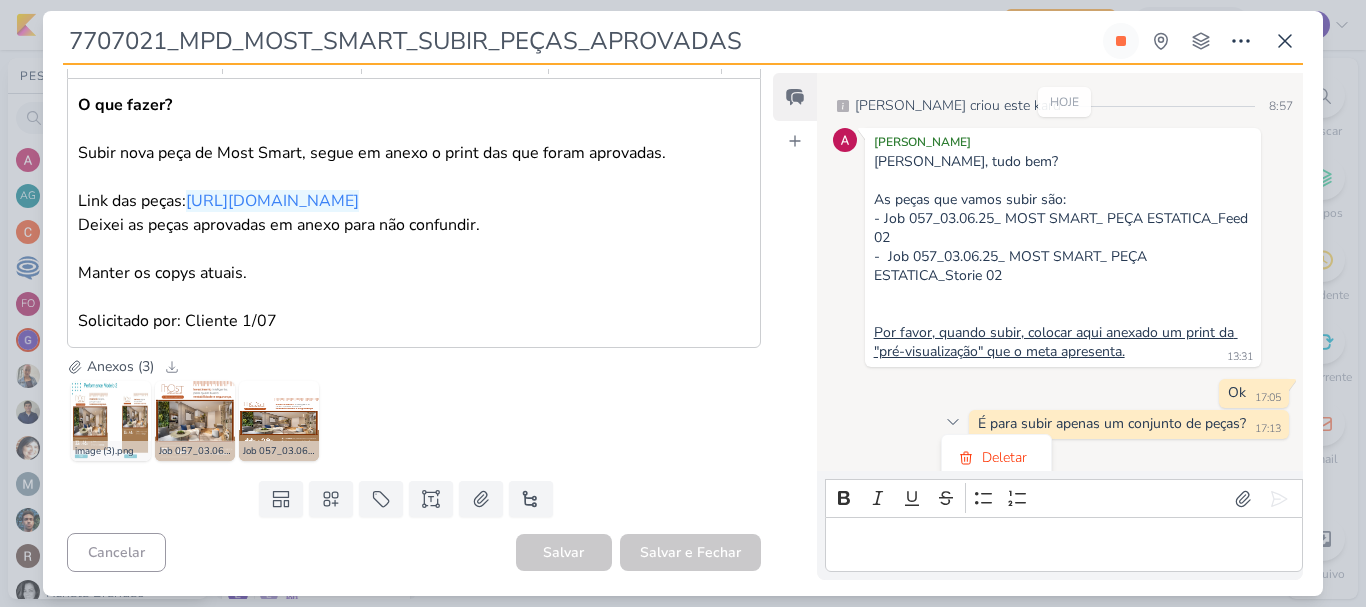 scroll, scrollTop: 44, scrollLeft: 0, axis: vertical 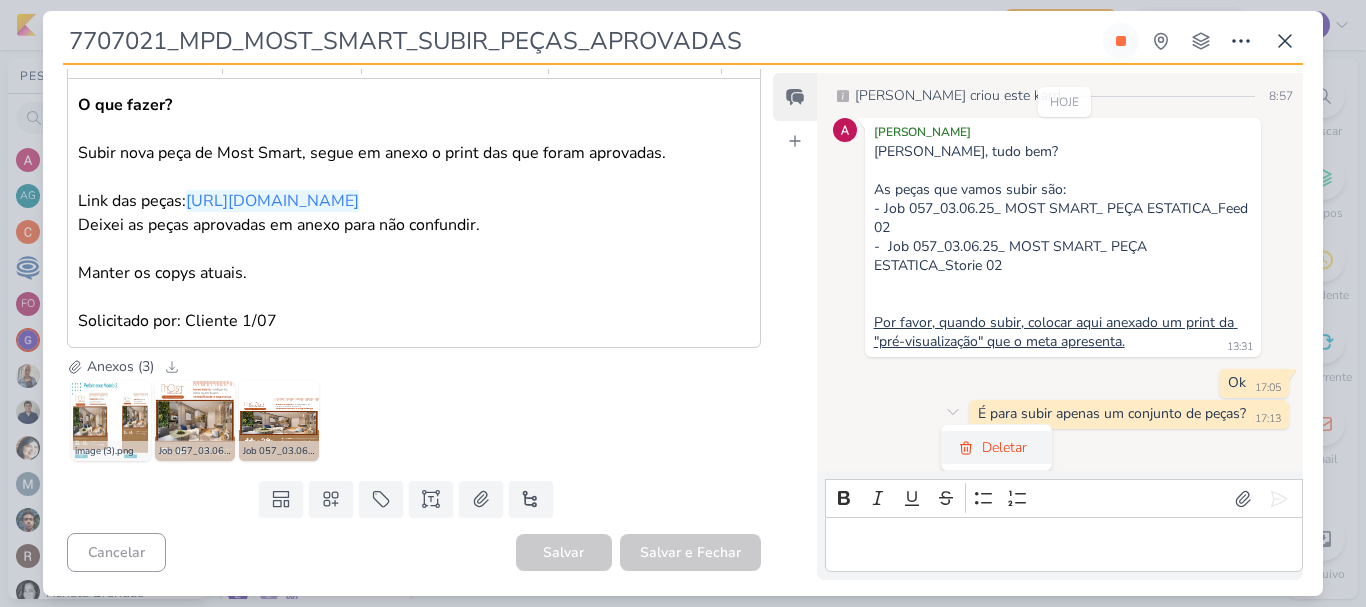 click on "Deletar" at bounding box center [996, 447] 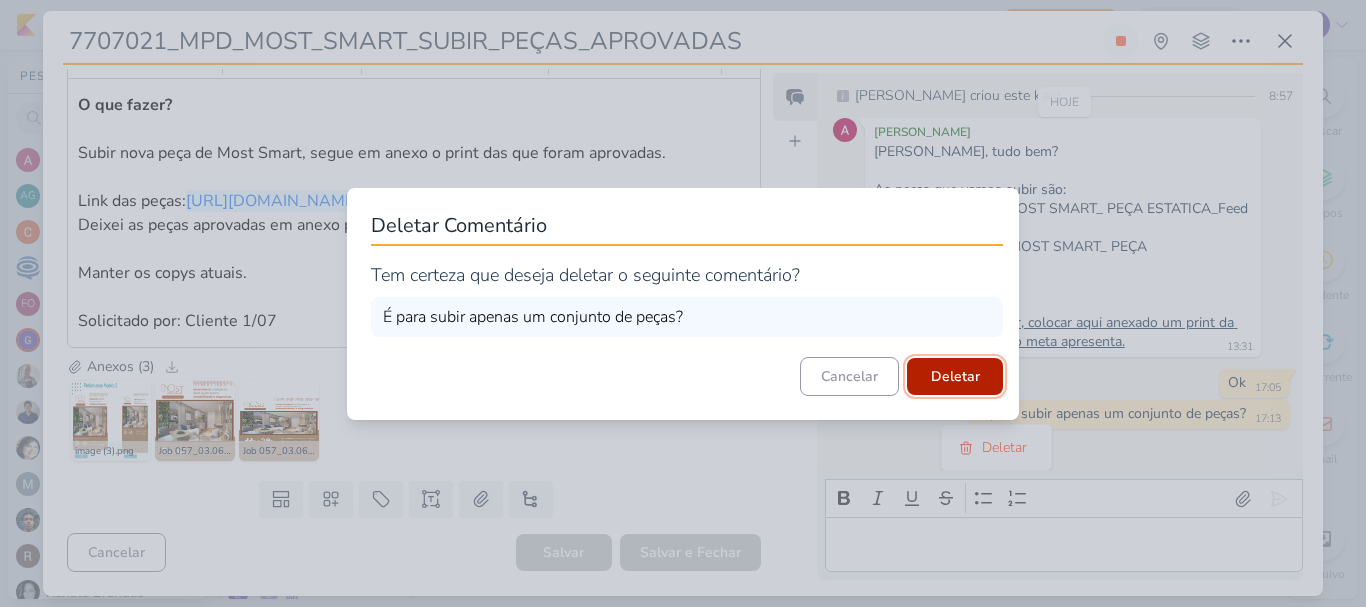click on "Deletar" at bounding box center (955, 376) 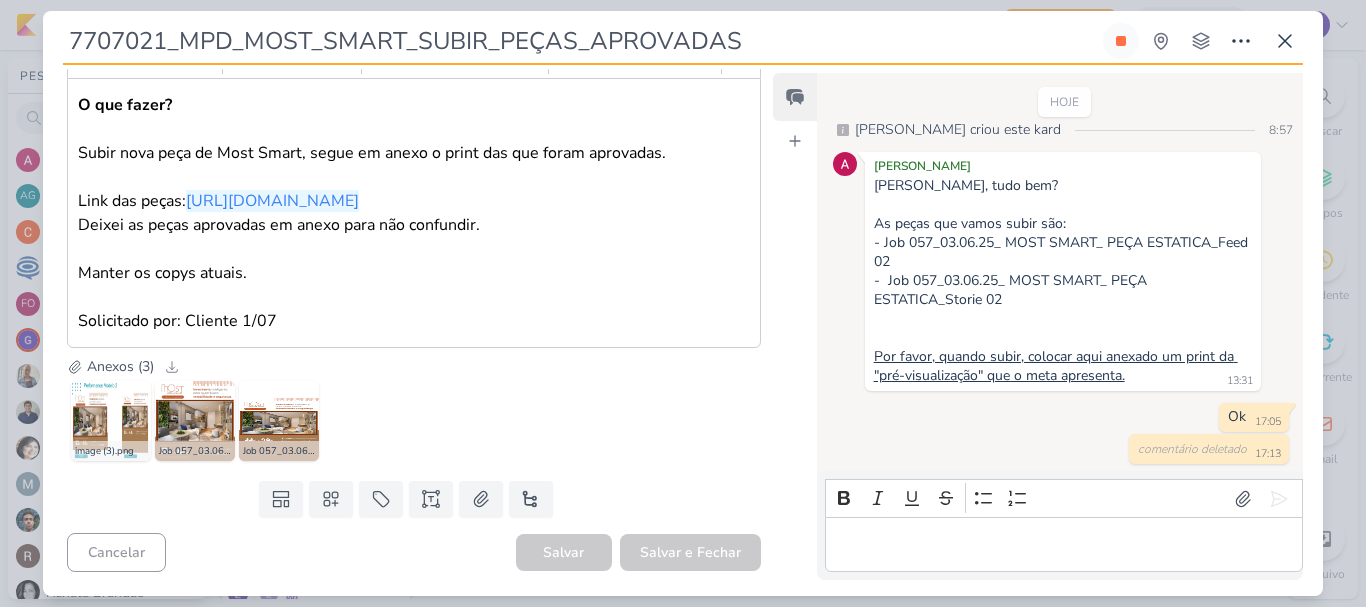 scroll, scrollTop: 11, scrollLeft: 0, axis: vertical 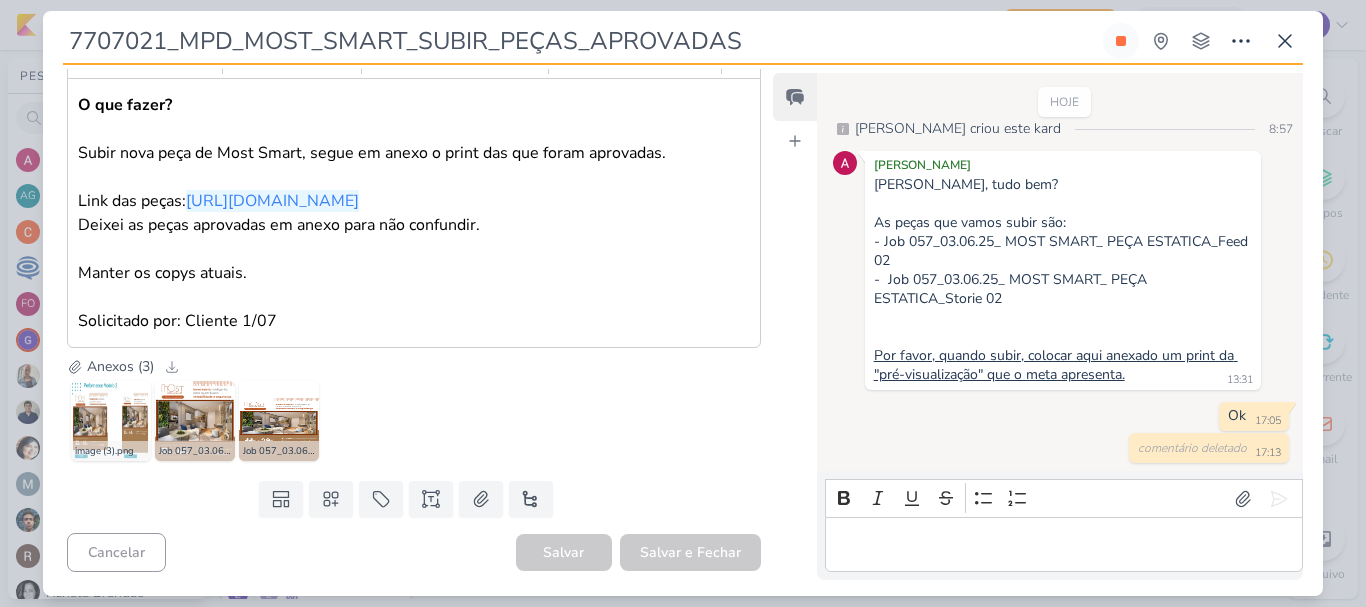 click on "7707021_MPD_MOST_SMART_SUBIR_PEÇAS_APROVADAS
Criado por [PERSON_NAME]
nenhum grupo disponível" at bounding box center [683, 309] 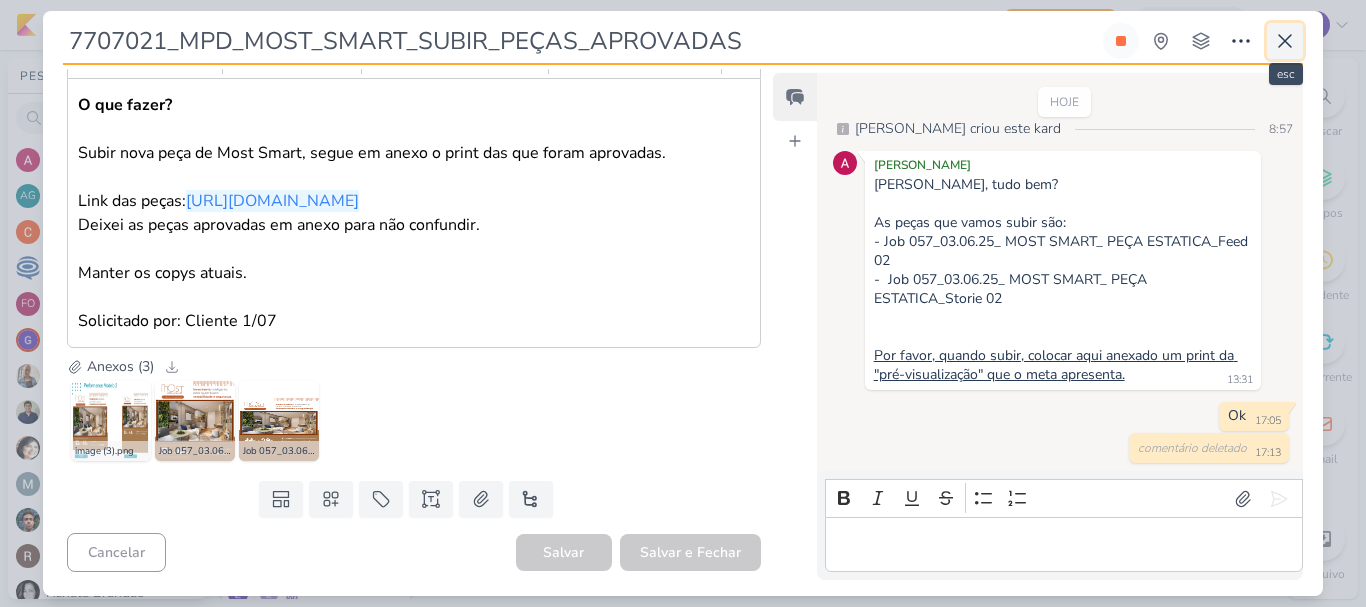 click 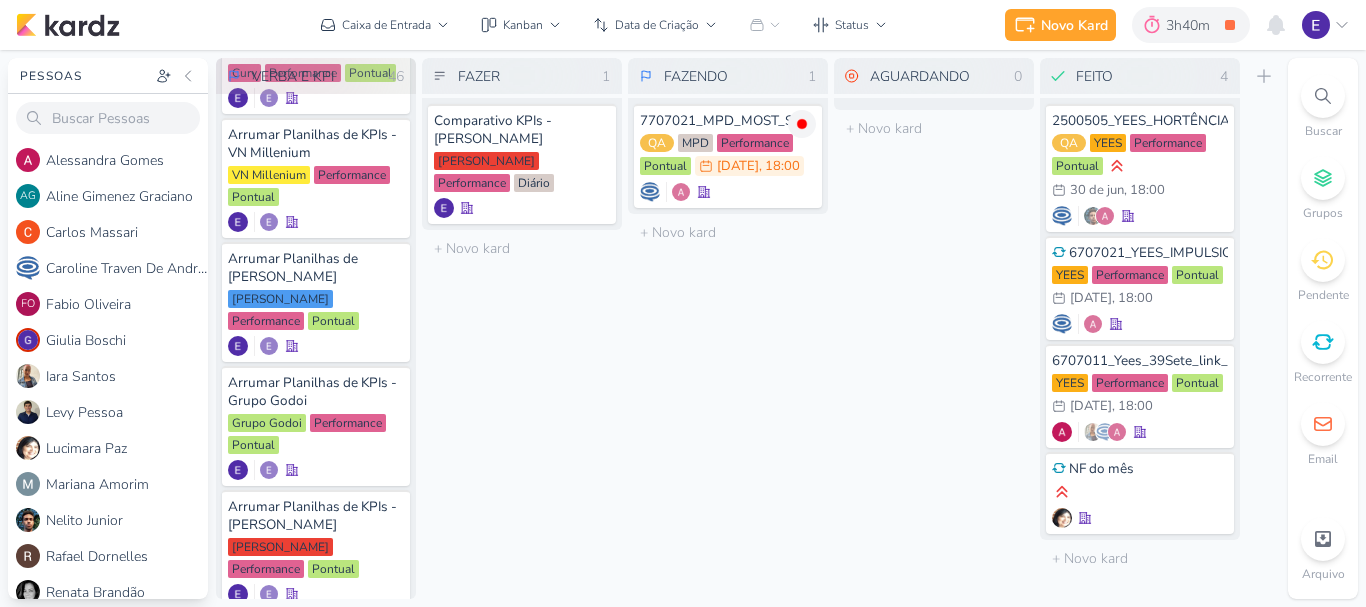 click on "FAZENDO
1
Mover Para Esquerda
Mover Para Direita
[GEOGRAPHIC_DATA]
7707021_MPD_MOST_SMART_SUBIR_PEÇAS_APROVADAS
QA
MPD
2/7" at bounding box center (728, 328) 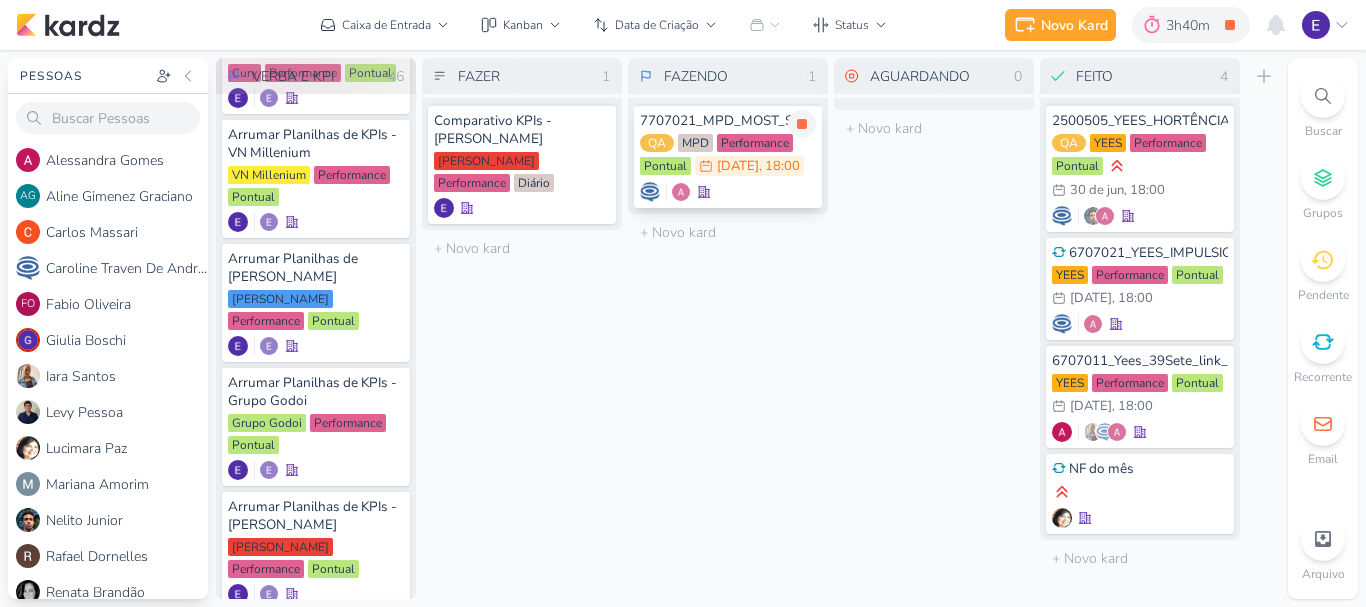 click at bounding box center [728, 192] 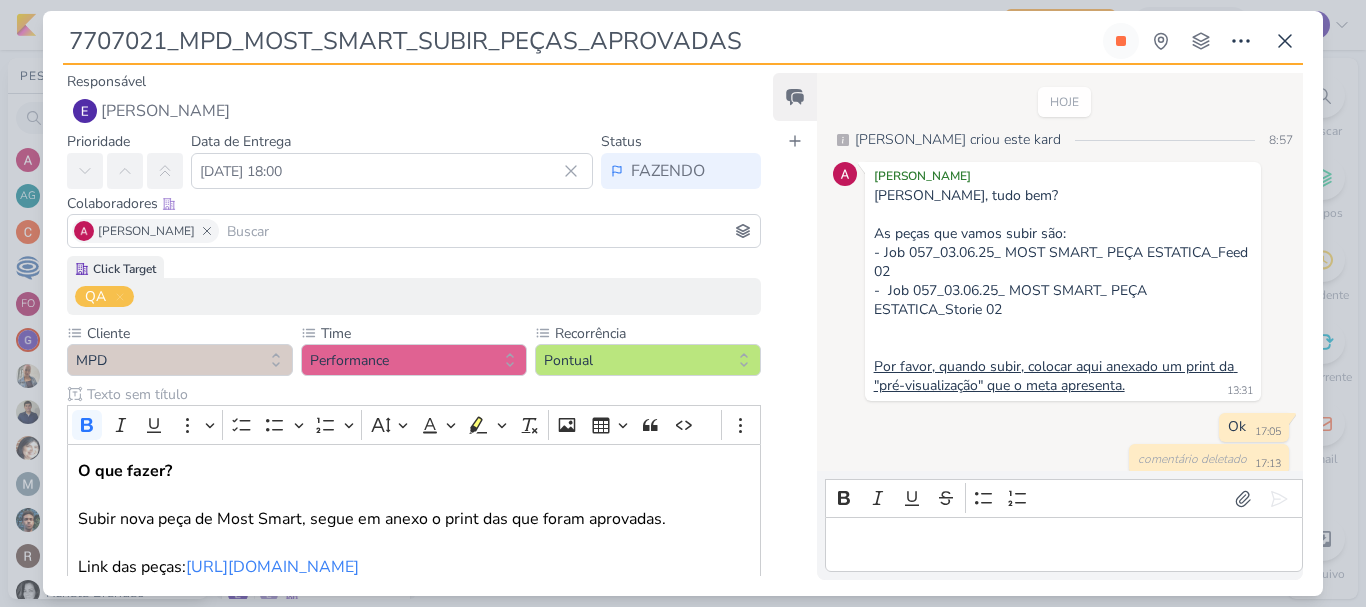 scroll, scrollTop: 11, scrollLeft: 0, axis: vertical 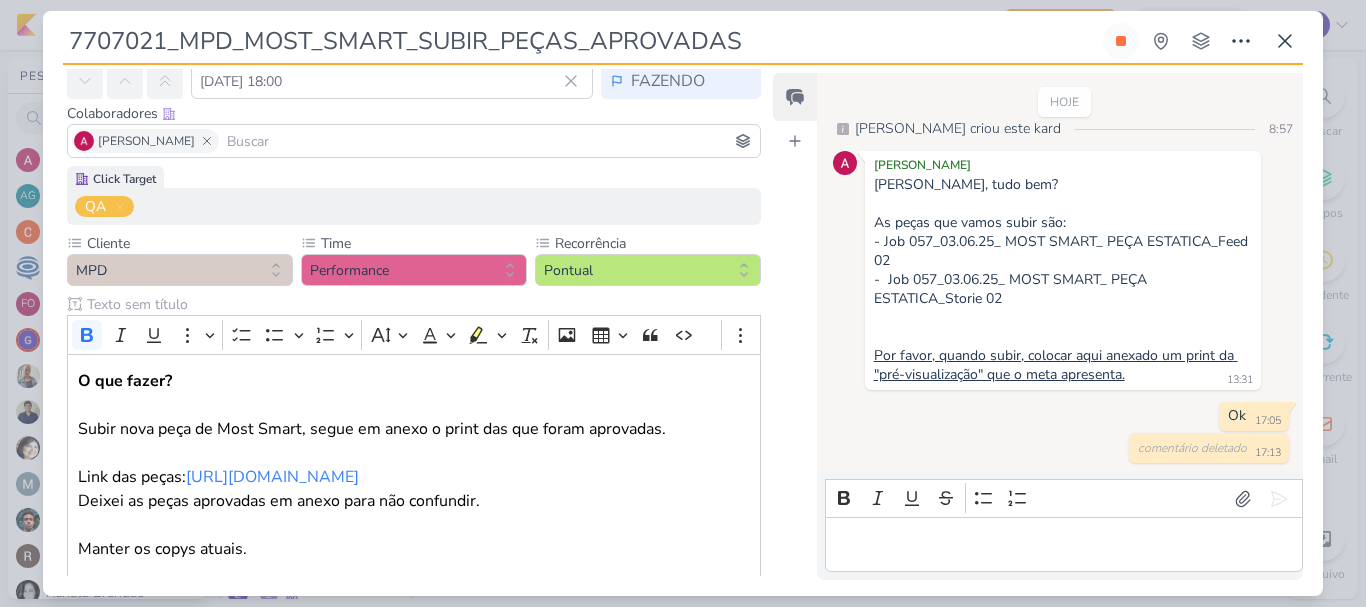 click at bounding box center (1063, 545) 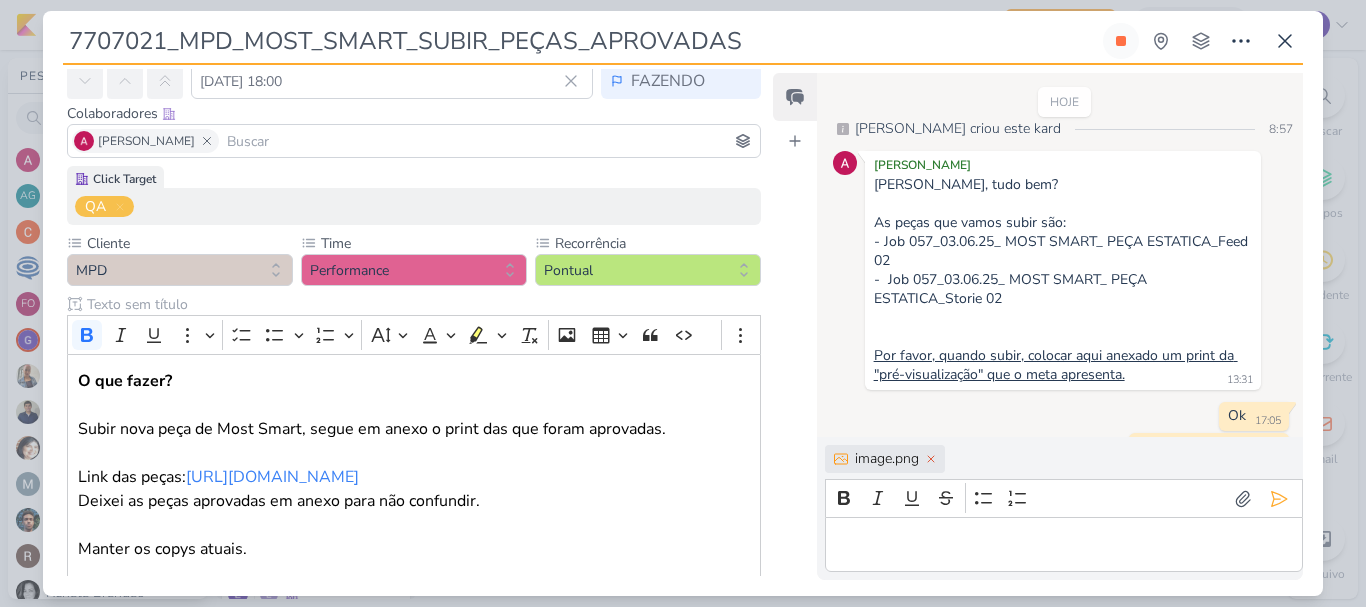 scroll, scrollTop: 45, scrollLeft: 0, axis: vertical 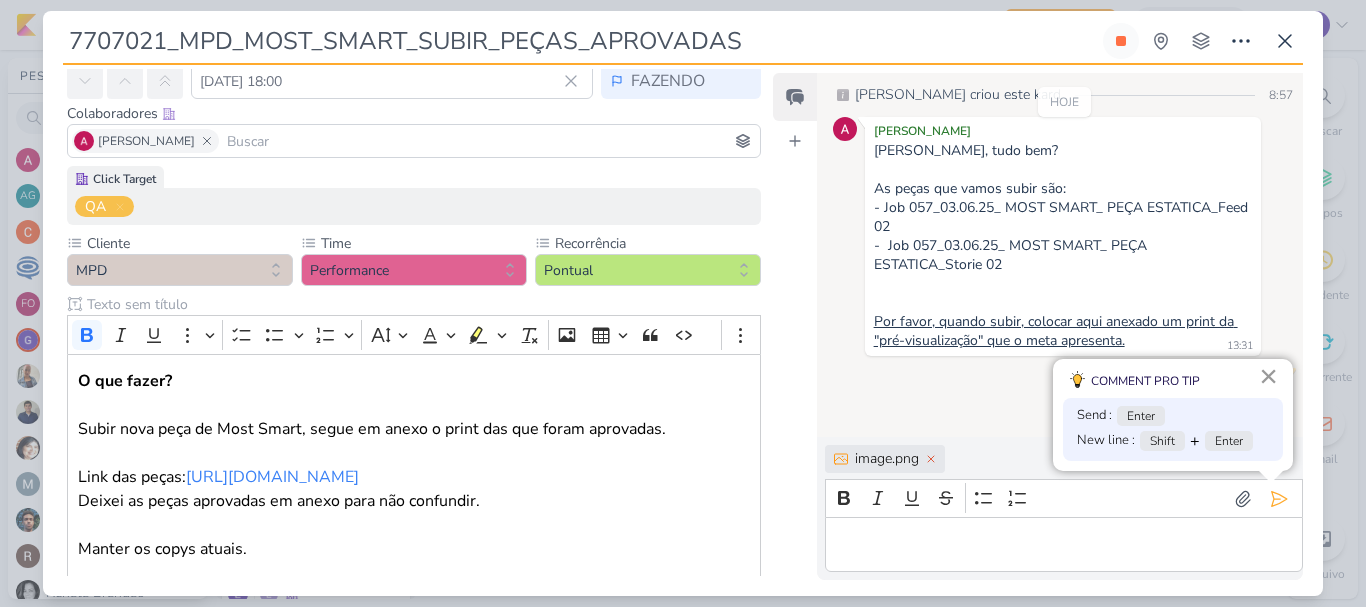 click on "×" at bounding box center [1268, 376] 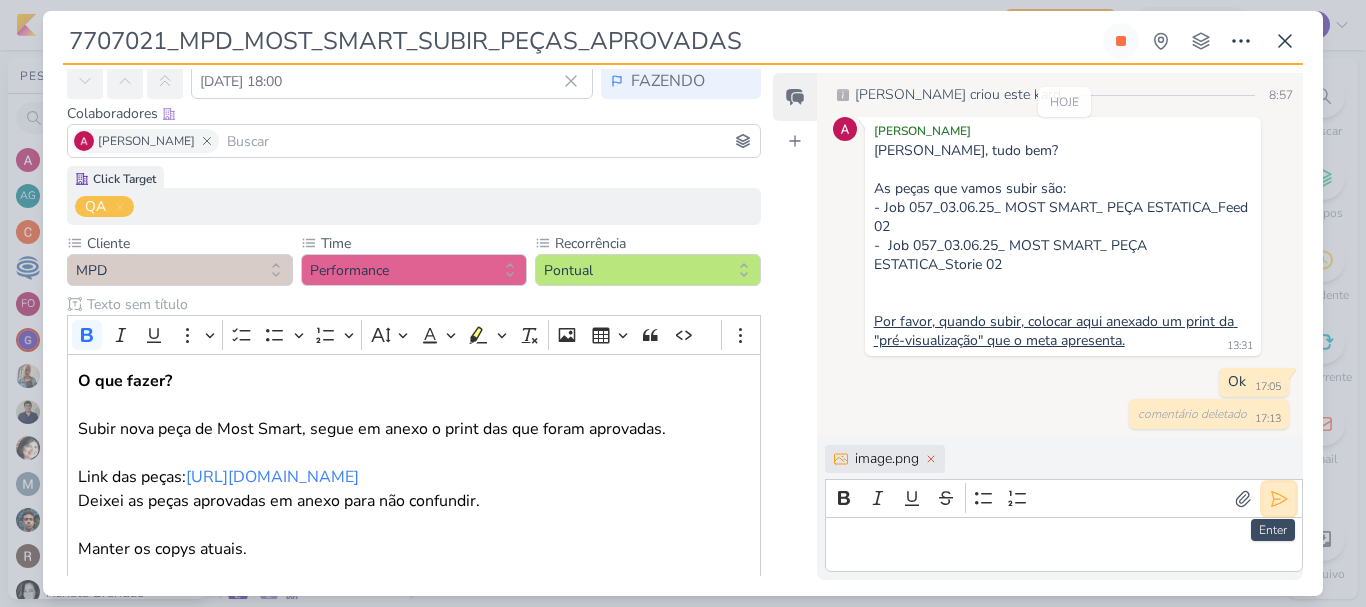 click 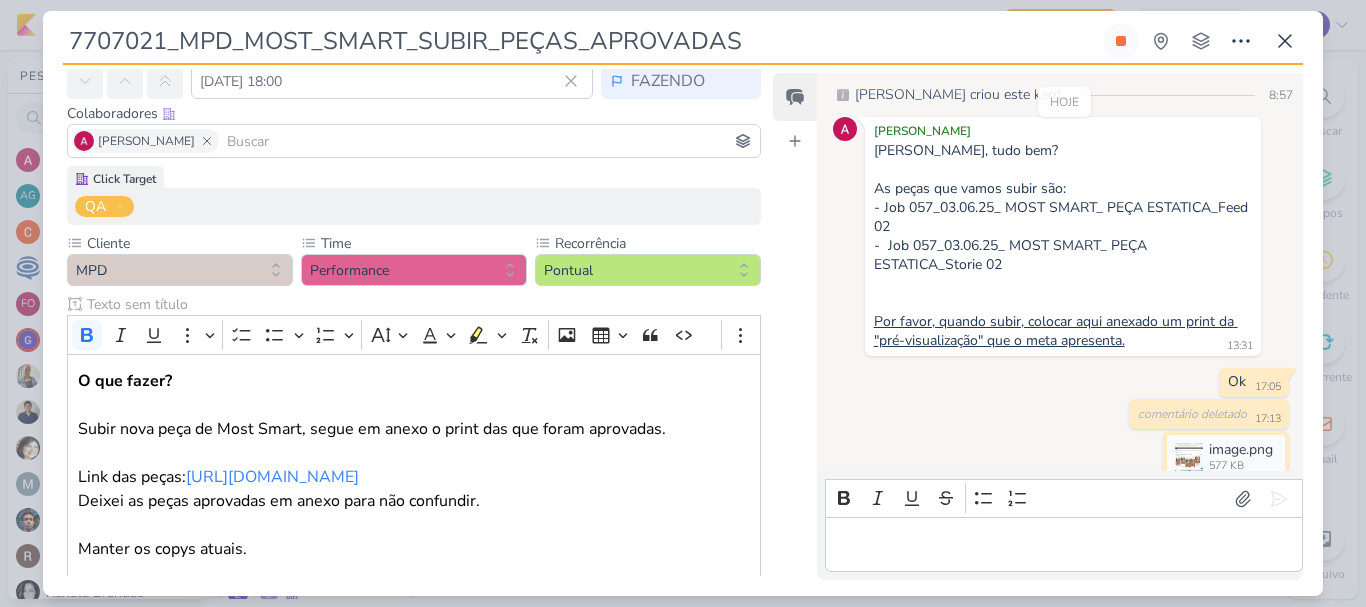 scroll, scrollTop: 89, scrollLeft: 0, axis: vertical 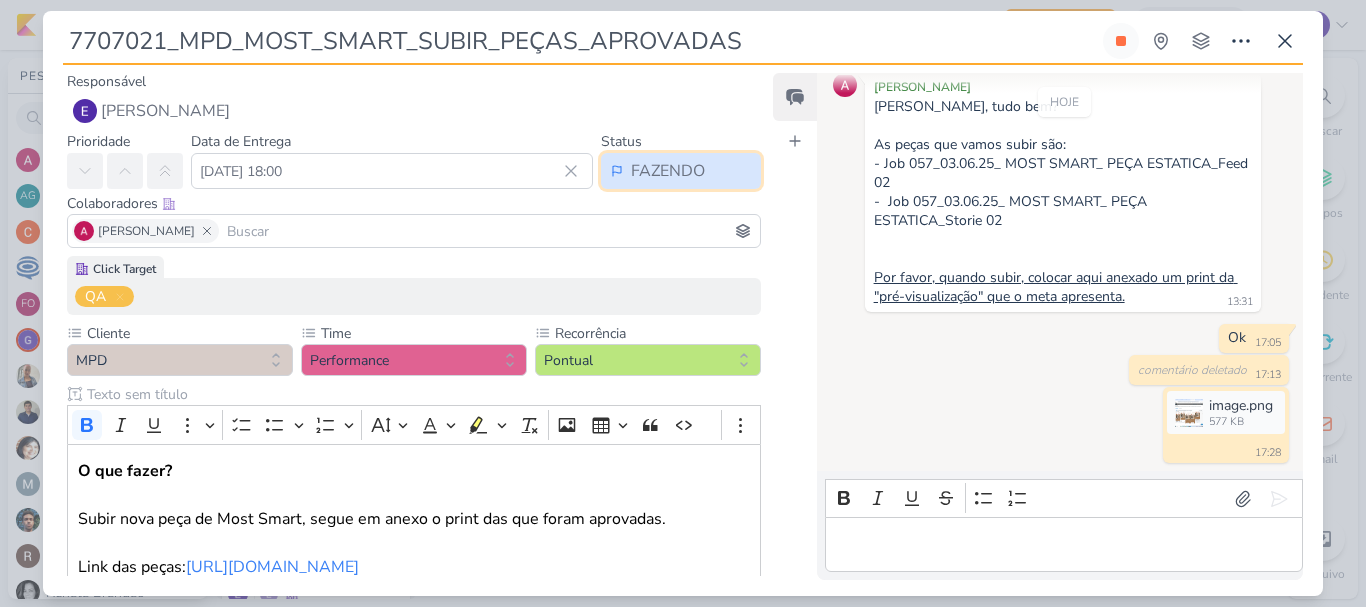 click on "FAZENDO" at bounding box center [668, 171] 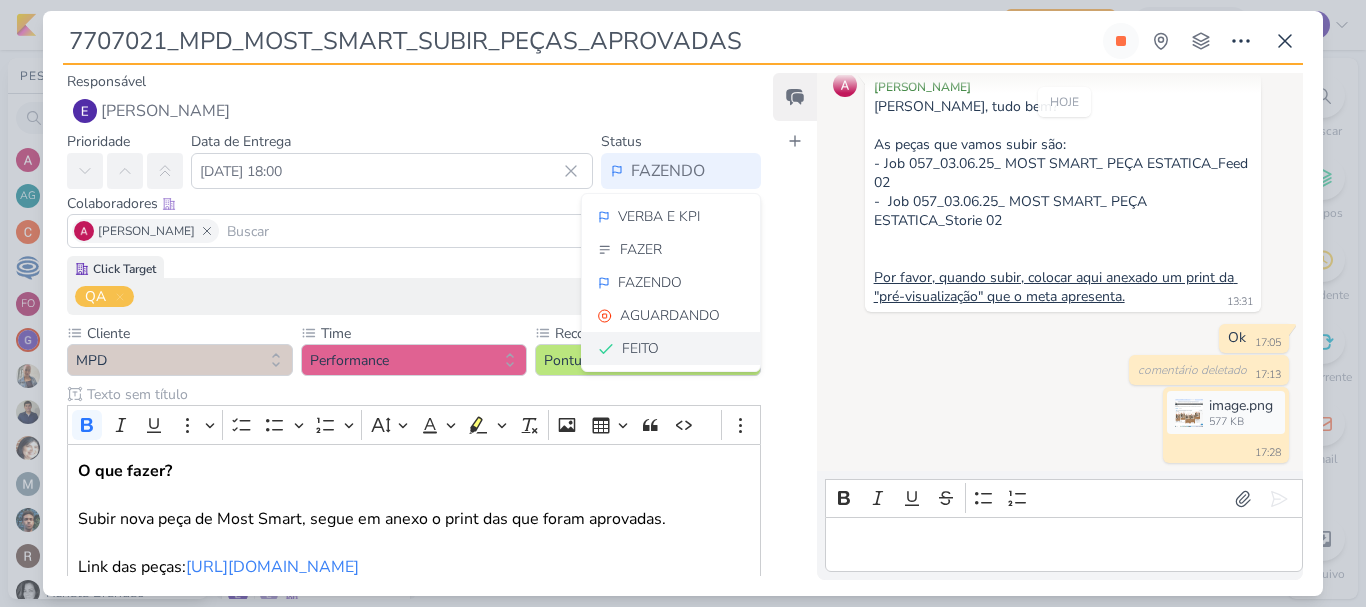 click on "FEITO" at bounding box center [671, 348] 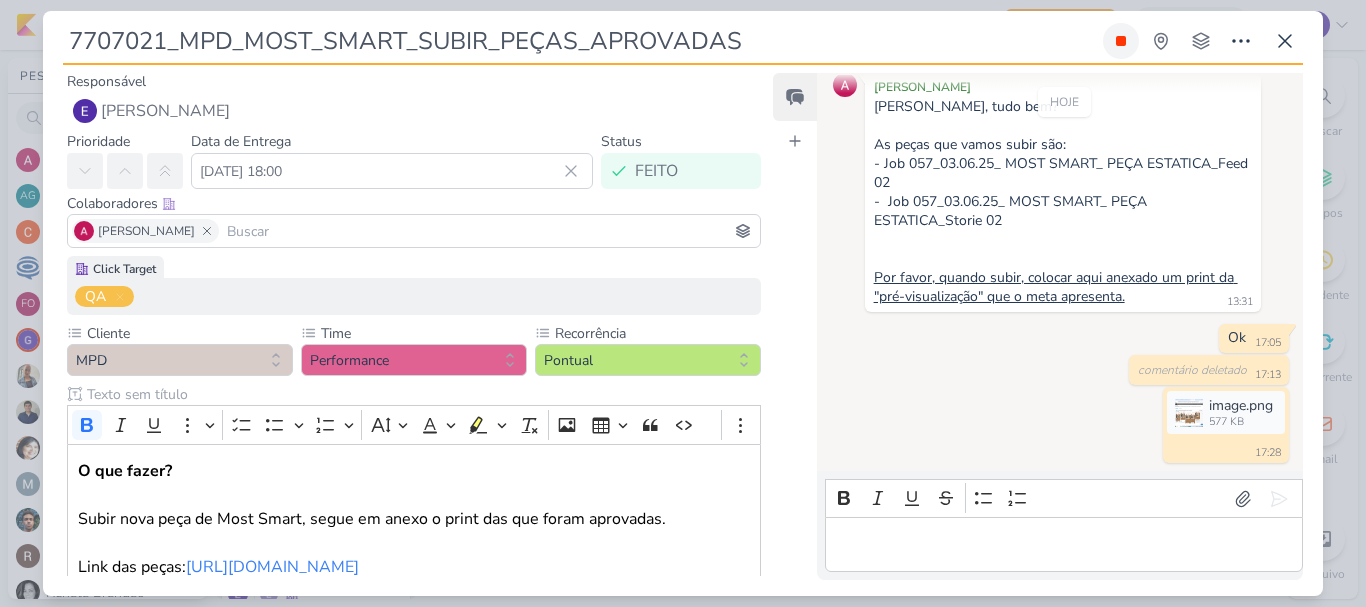 click at bounding box center [1121, 41] 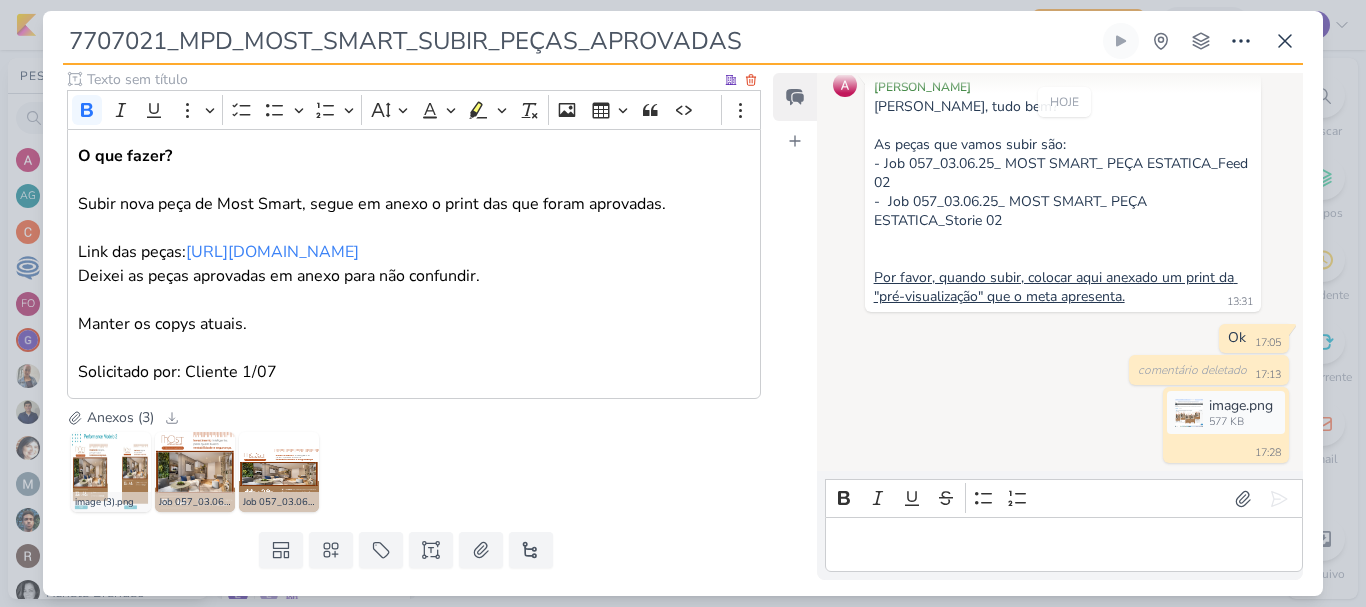 scroll, scrollTop: 390, scrollLeft: 0, axis: vertical 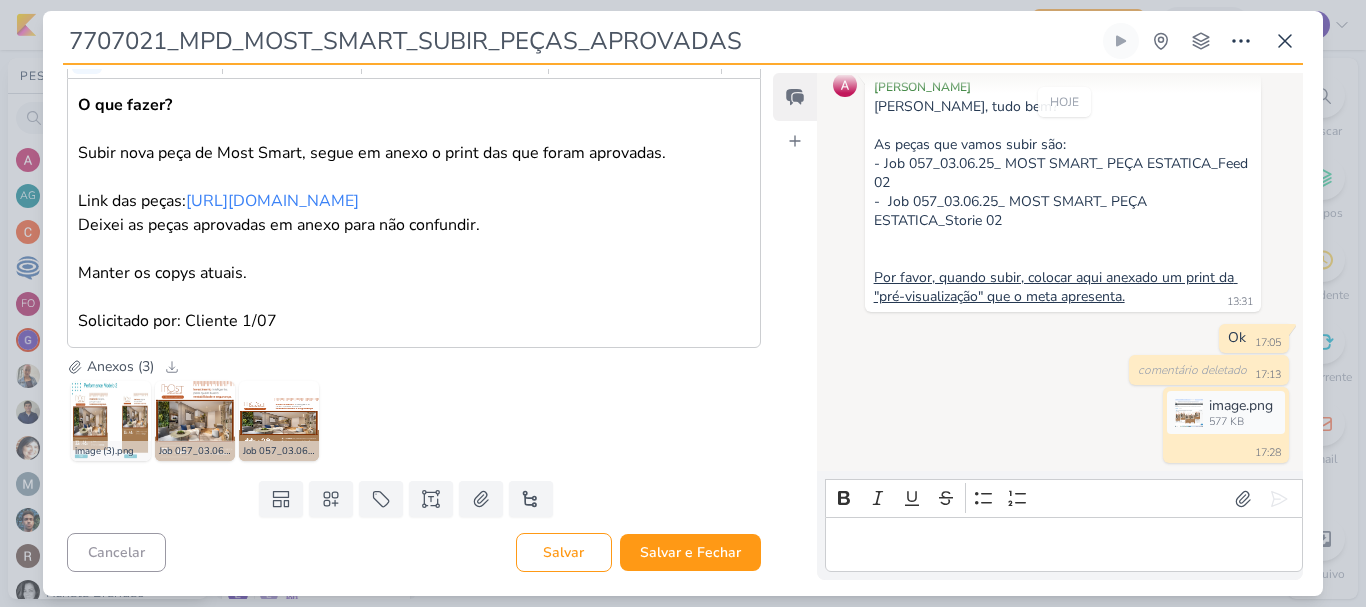 click at bounding box center [1063, 545] 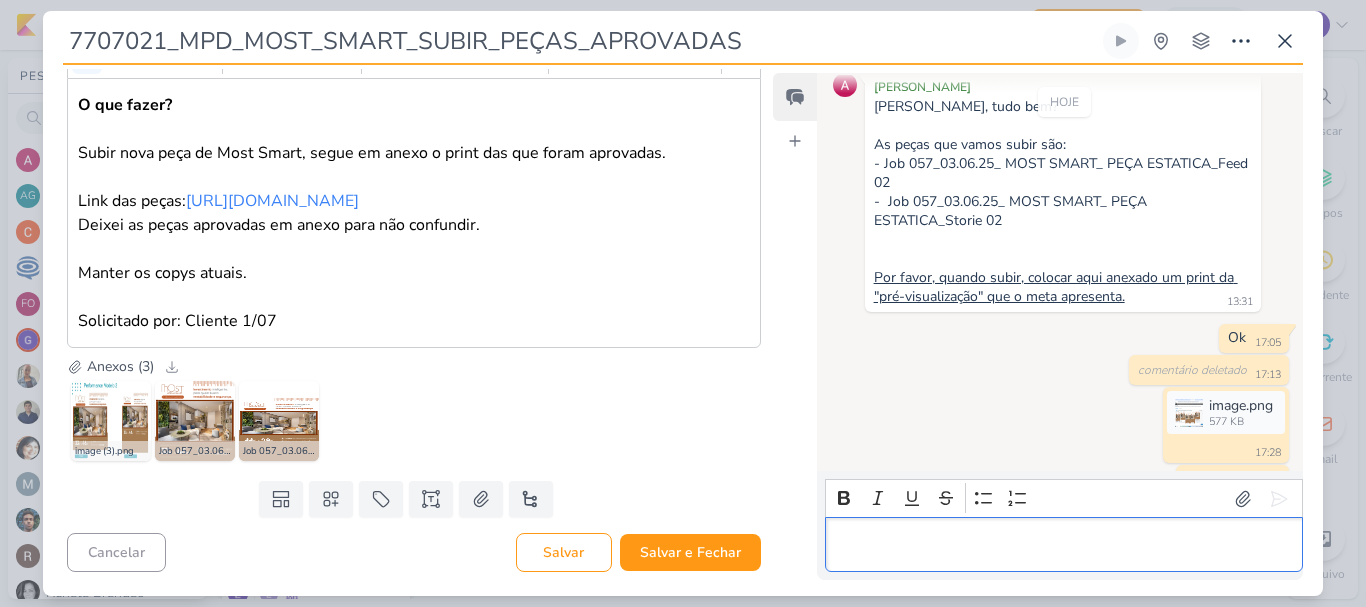 scroll, scrollTop: 120, scrollLeft: 0, axis: vertical 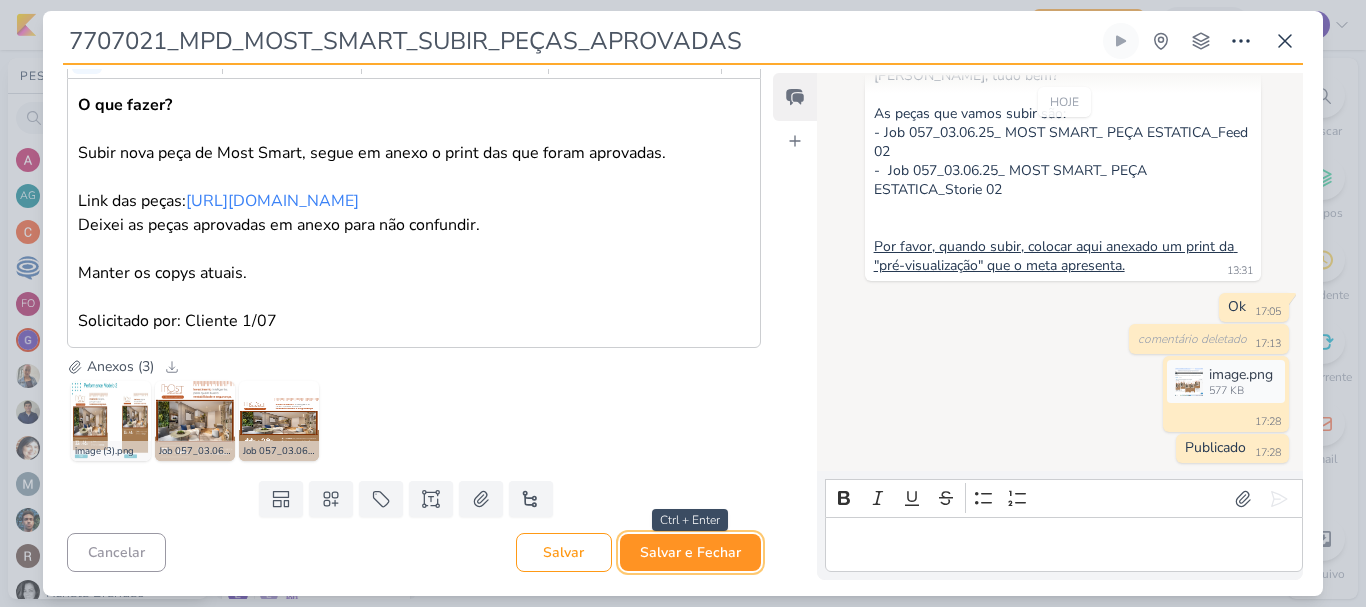 click on "Salvar e Fechar" at bounding box center (690, 552) 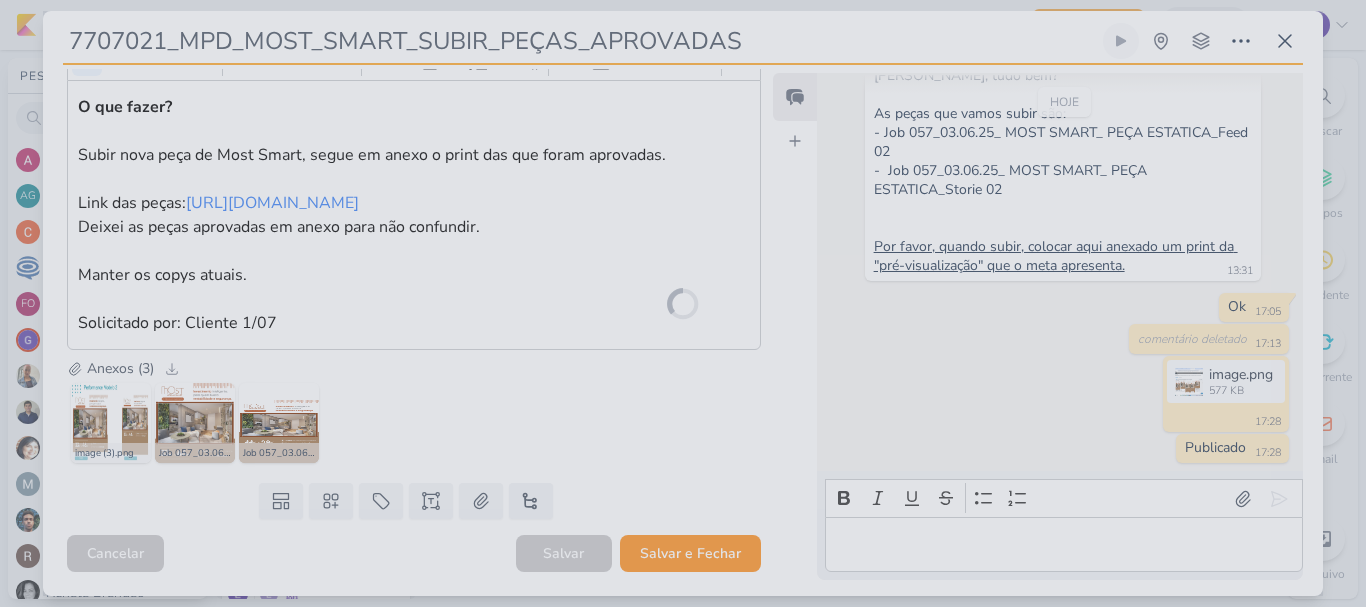 scroll, scrollTop: 388, scrollLeft: 0, axis: vertical 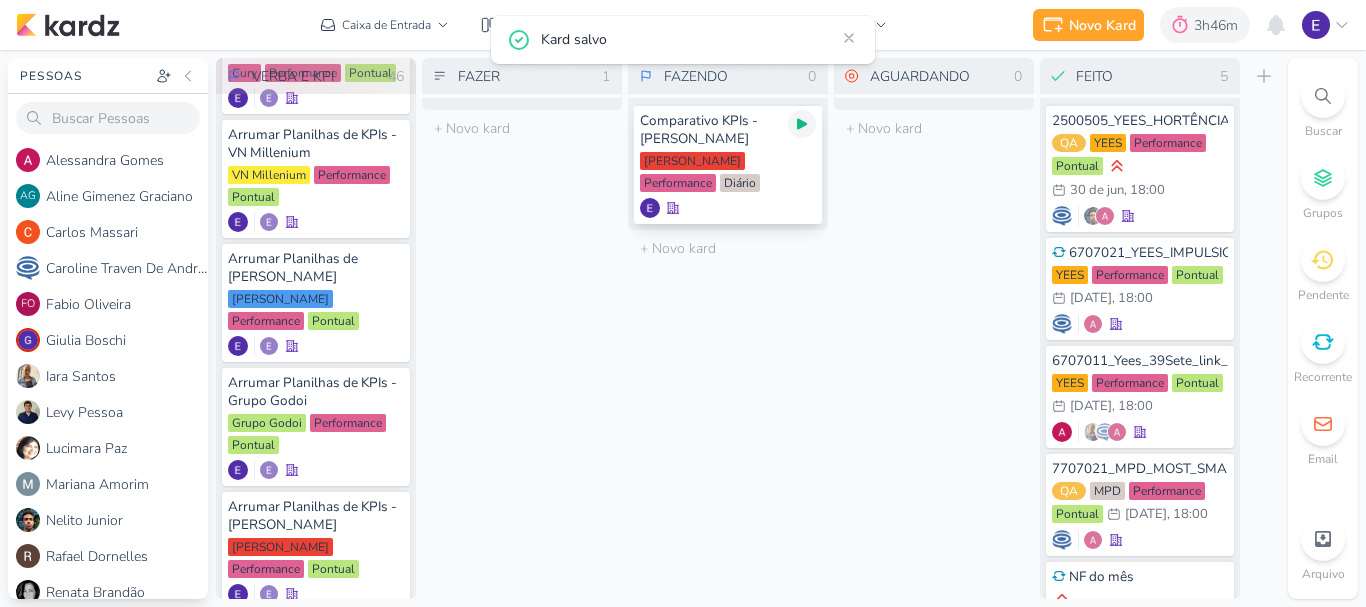 click at bounding box center [802, 124] 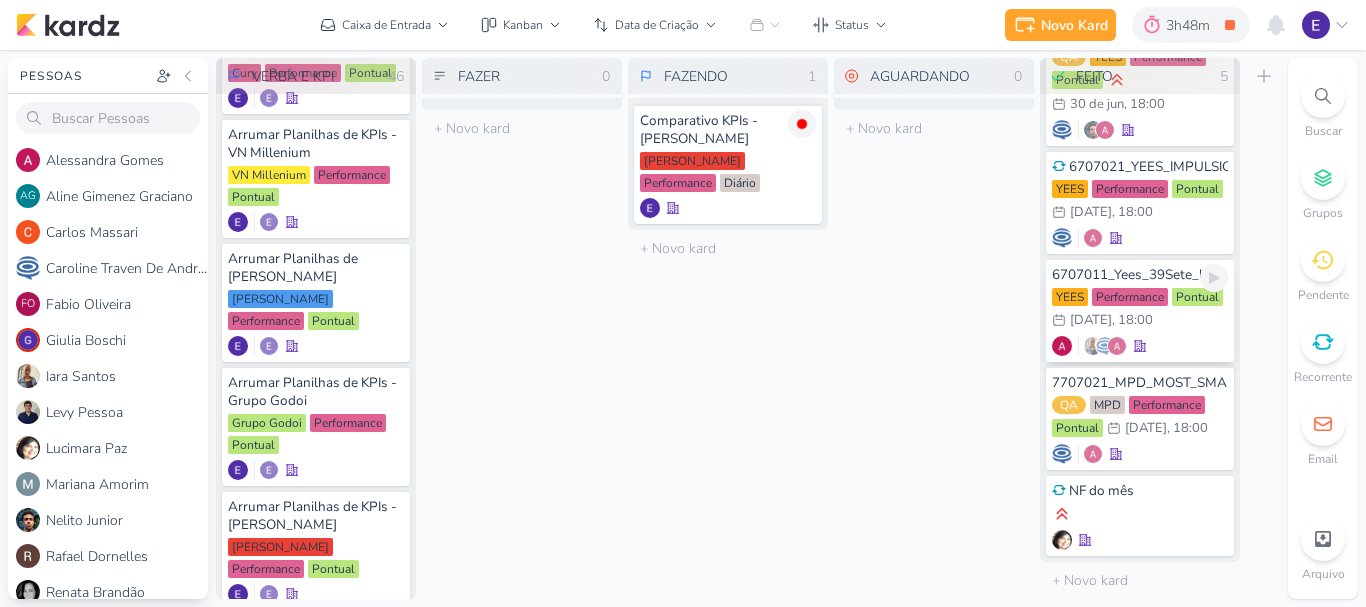 scroll, scrollTop: 0, scrollLeft: 0, axis: both 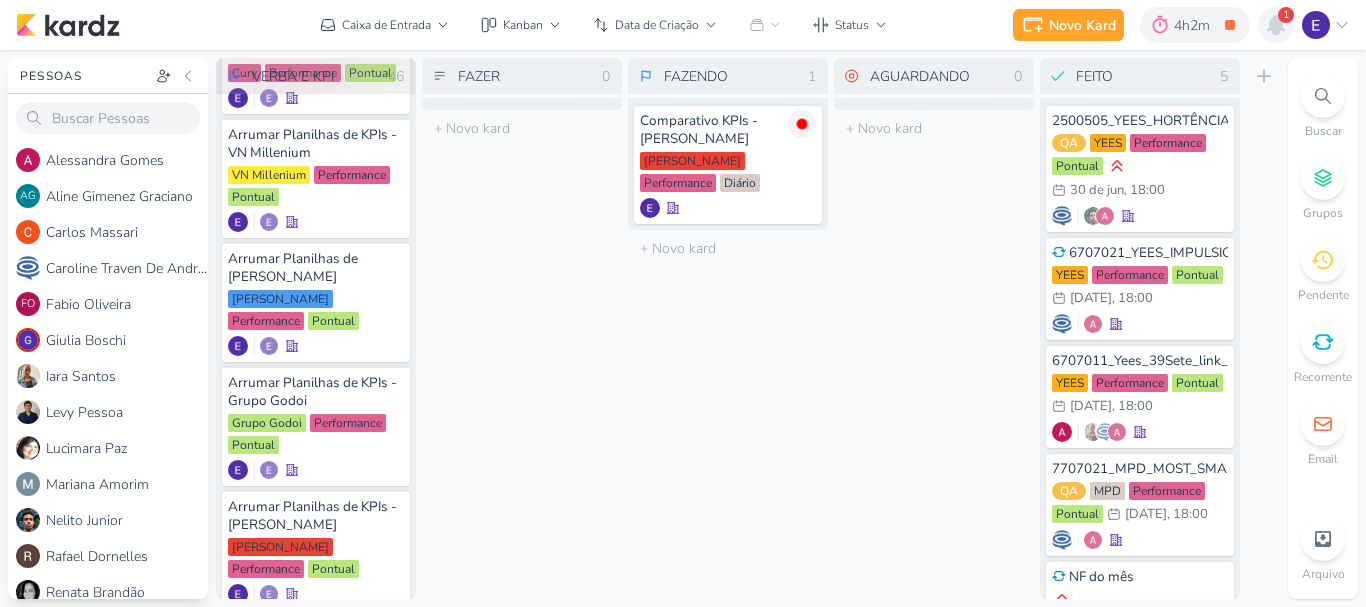 click 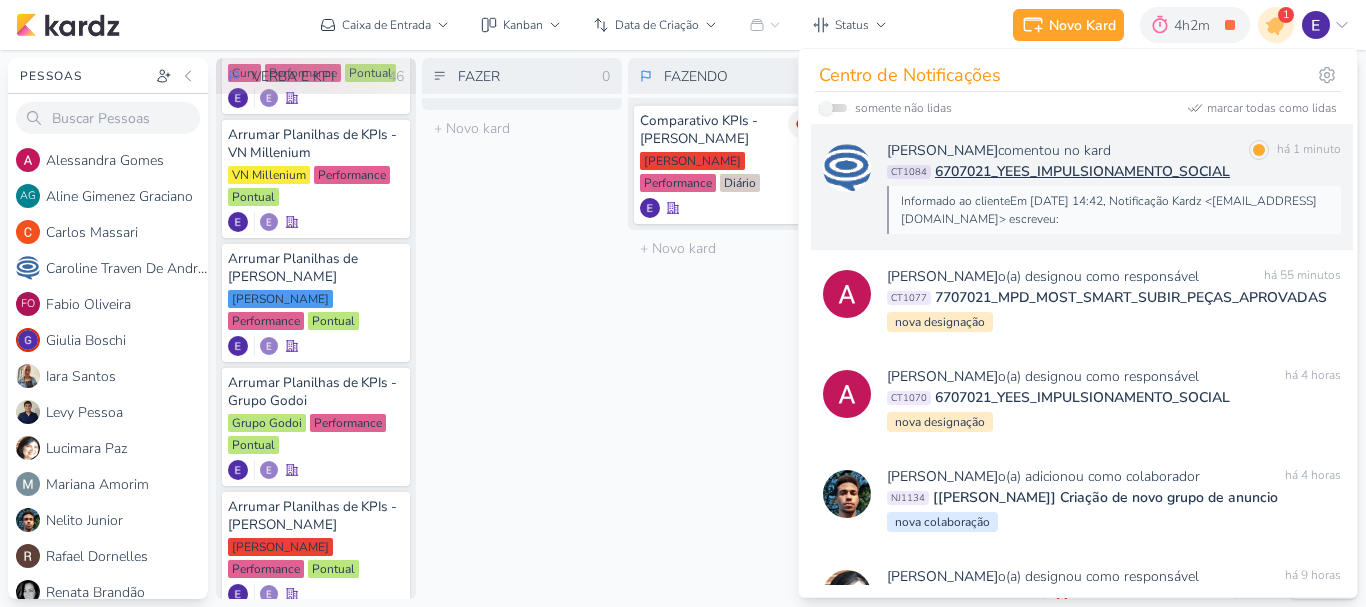 click on "Informado ao clienteEm [DATE] 14:42, Notificação Kardz <[EMAIL_ADDRESS][DOMAIN_NAME]> escreveu:" at bounding box center [1113, 210] 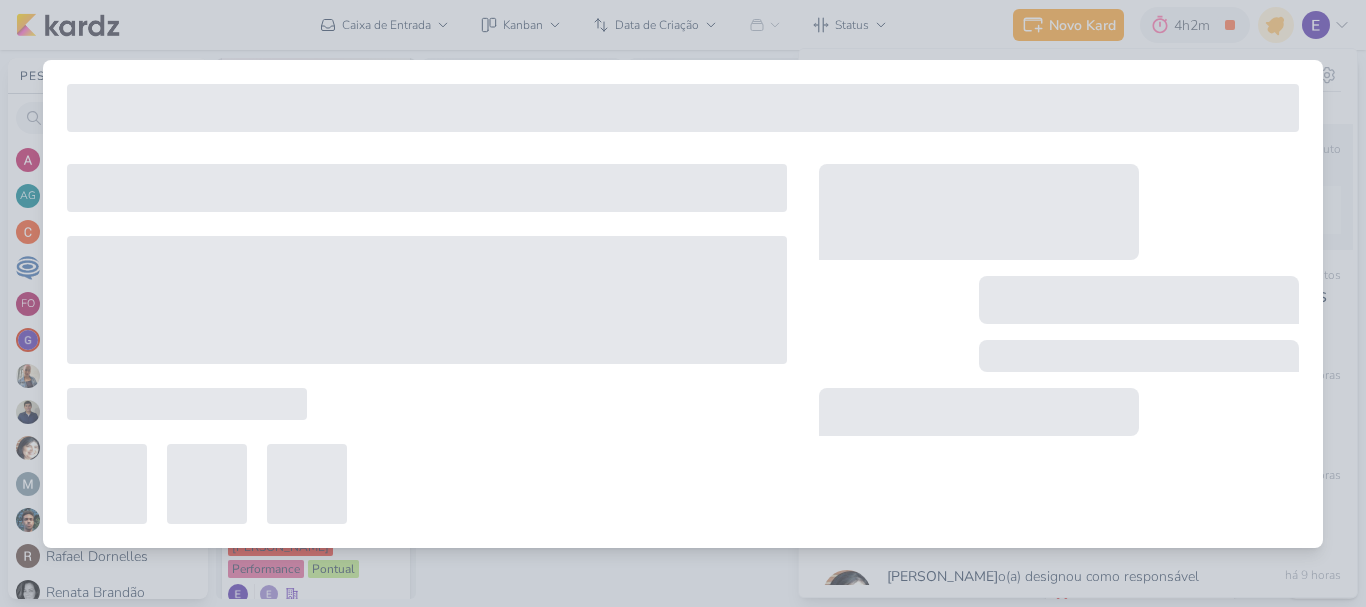 type on "6707021_YEES_IMPULSIONAMENTO_SOCIAL" 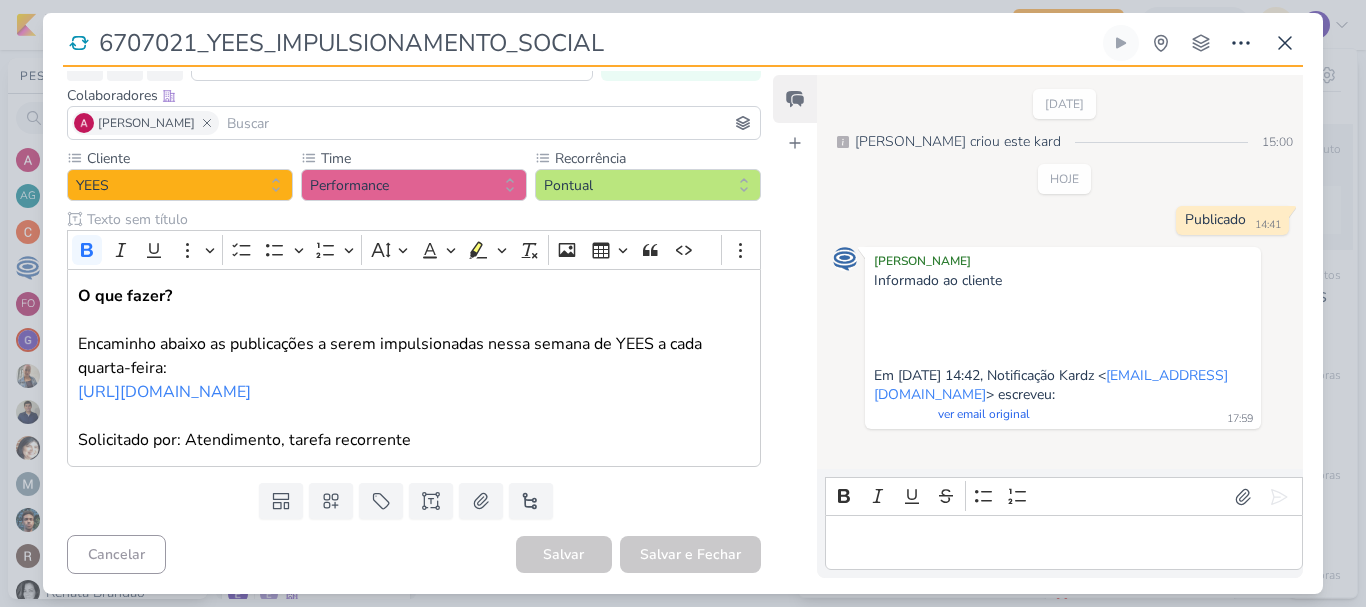 scroll, scrollTop: 0, scrollLeft: 0, axis: both 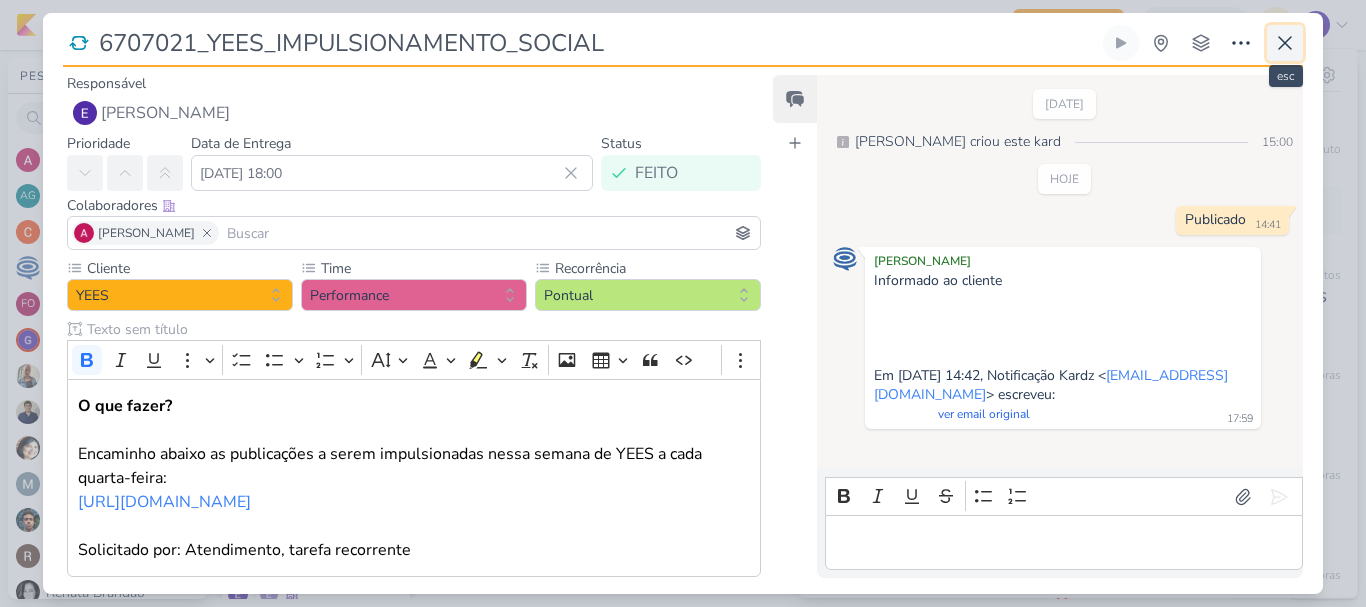 click 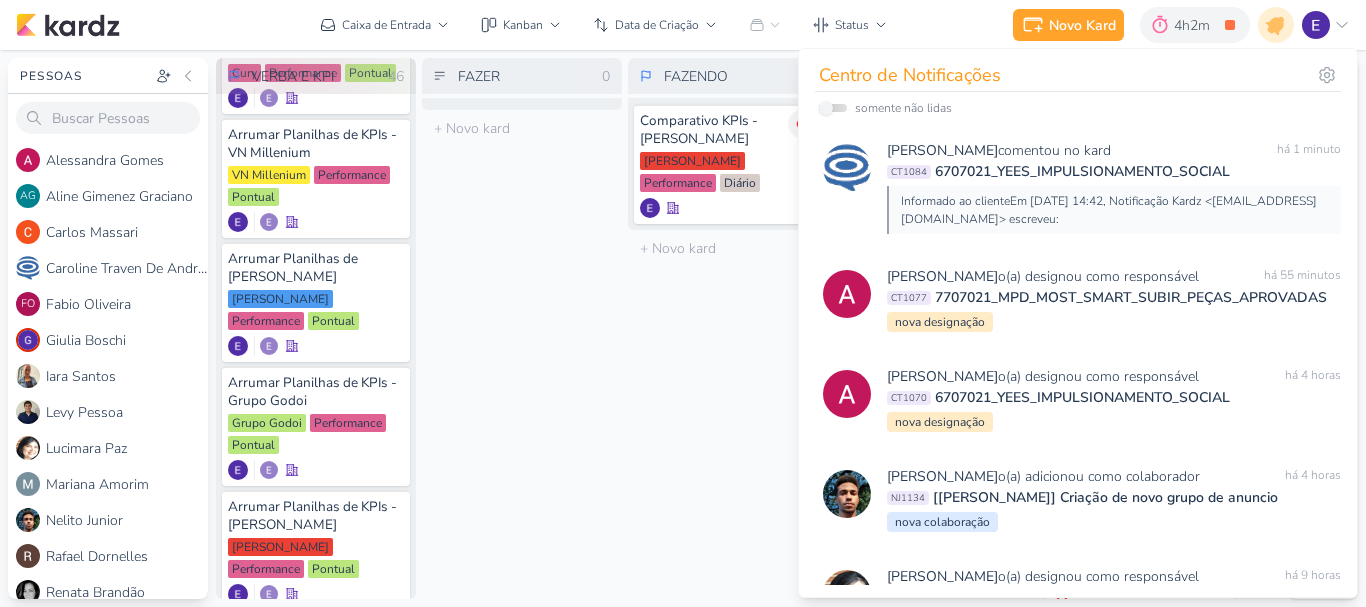 click on "FAZER
0
Mover Para Esquerda
Mover Para Direita
[GEOGRAPHIC_DATA]
O título do kard deve ter menos que 100 caracteres" at bounding box center (522, 328) 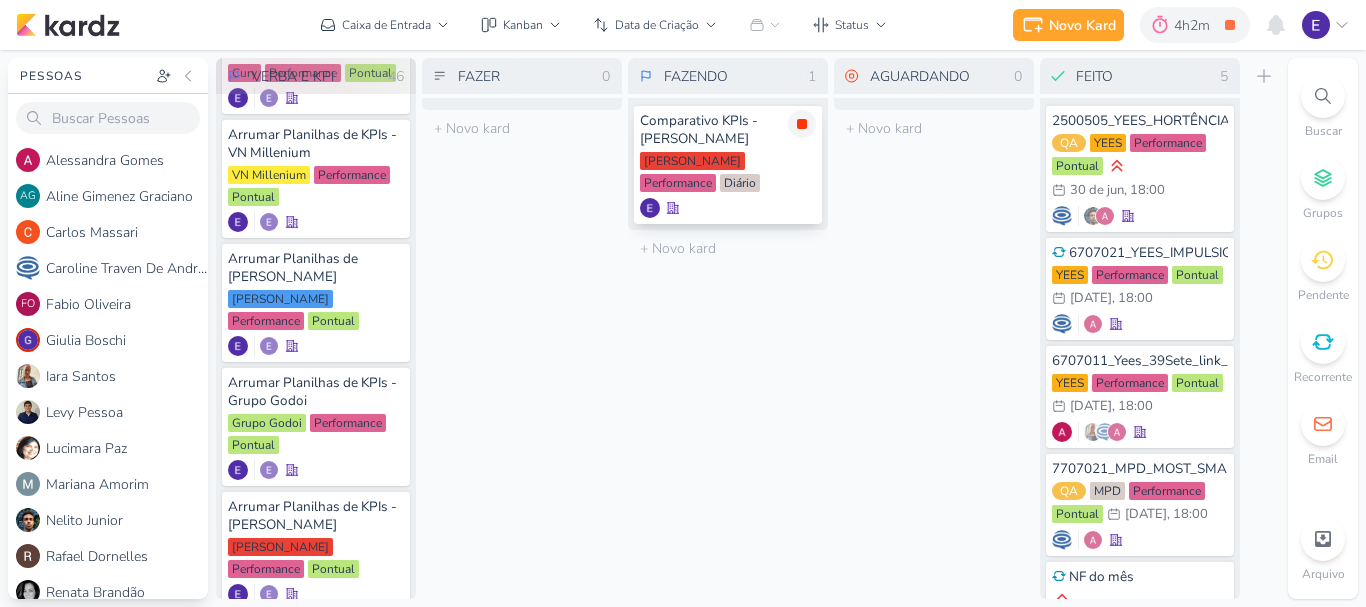click at bounding box center (802, 124) 